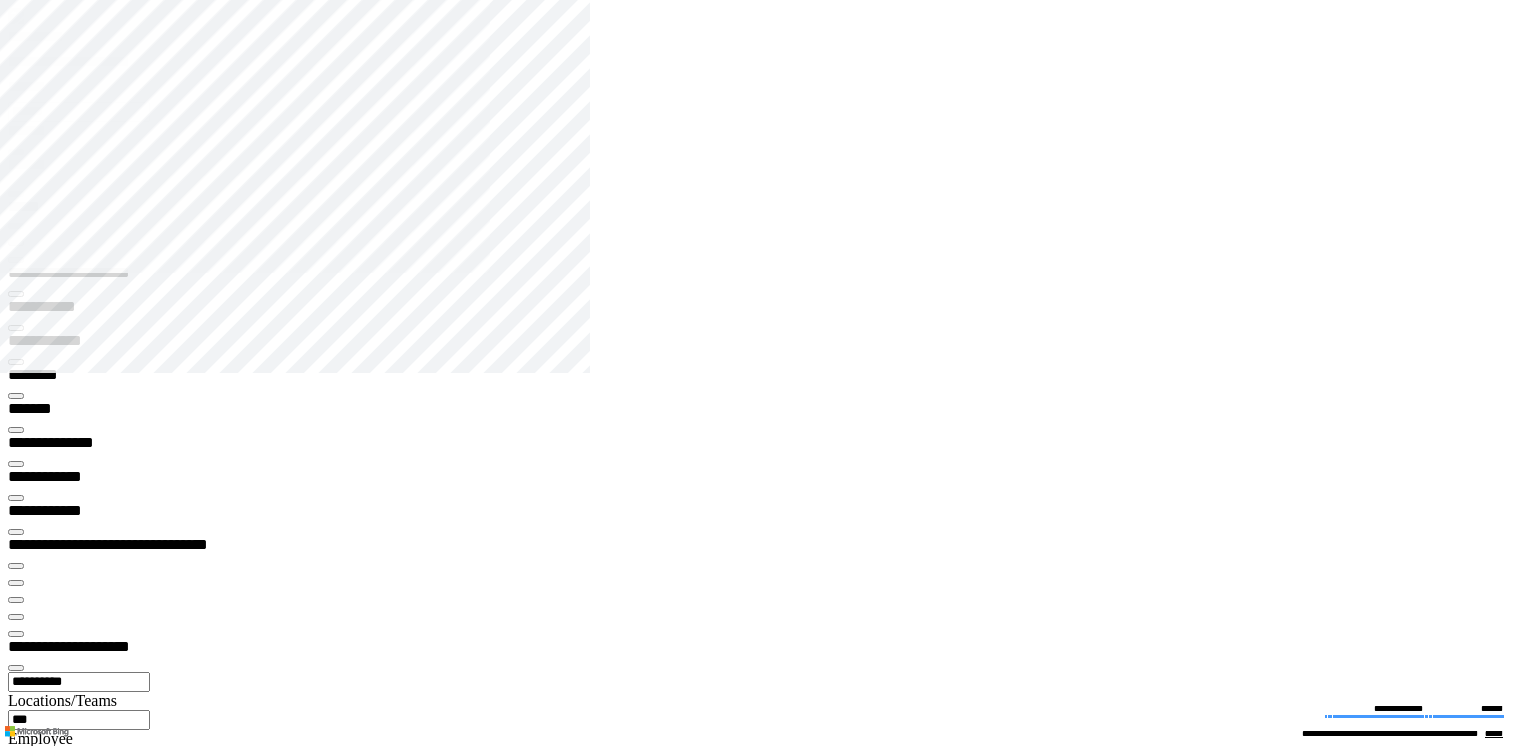 scroll, scrollTop: 0, scrollLeft: 0, axis: both 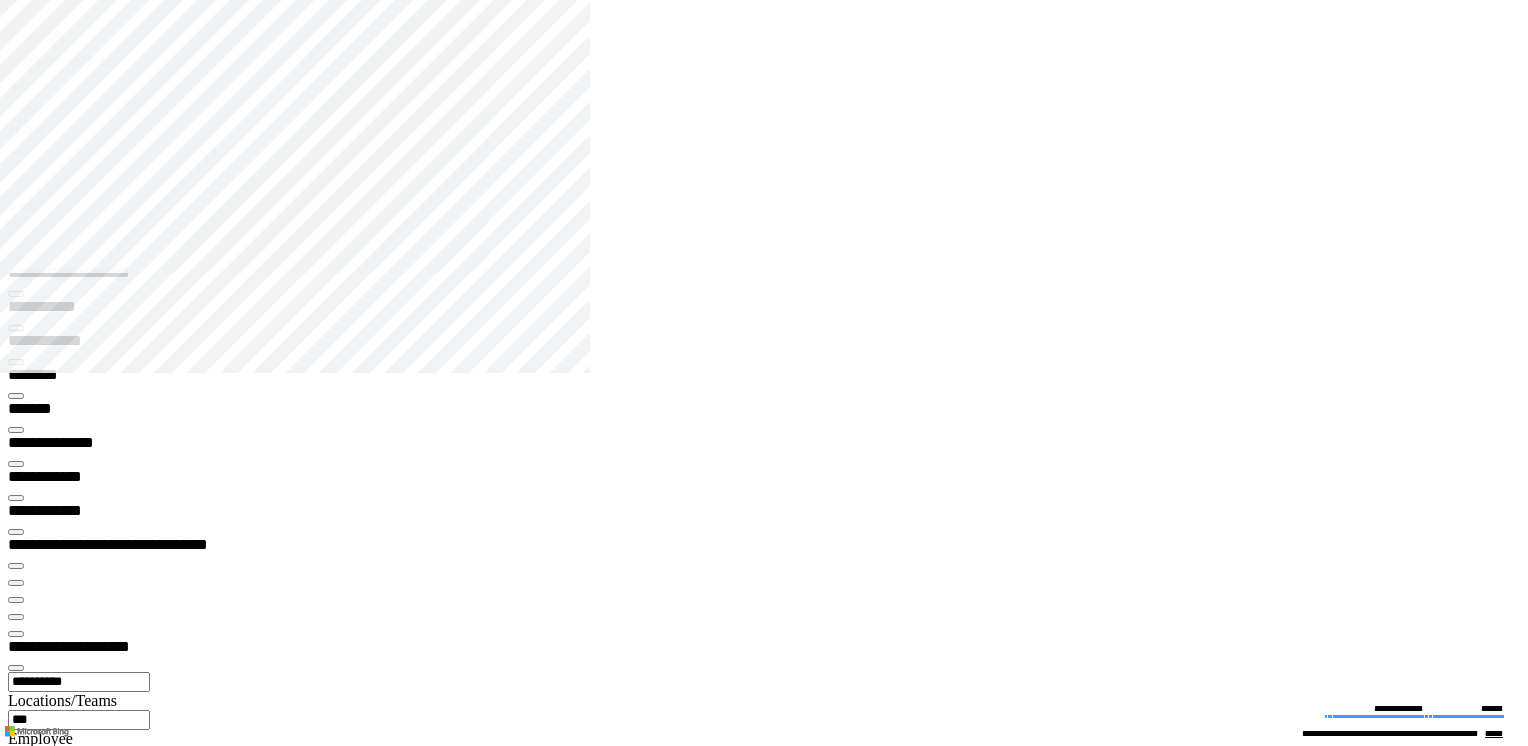 click at bounding box center [16, 11288] 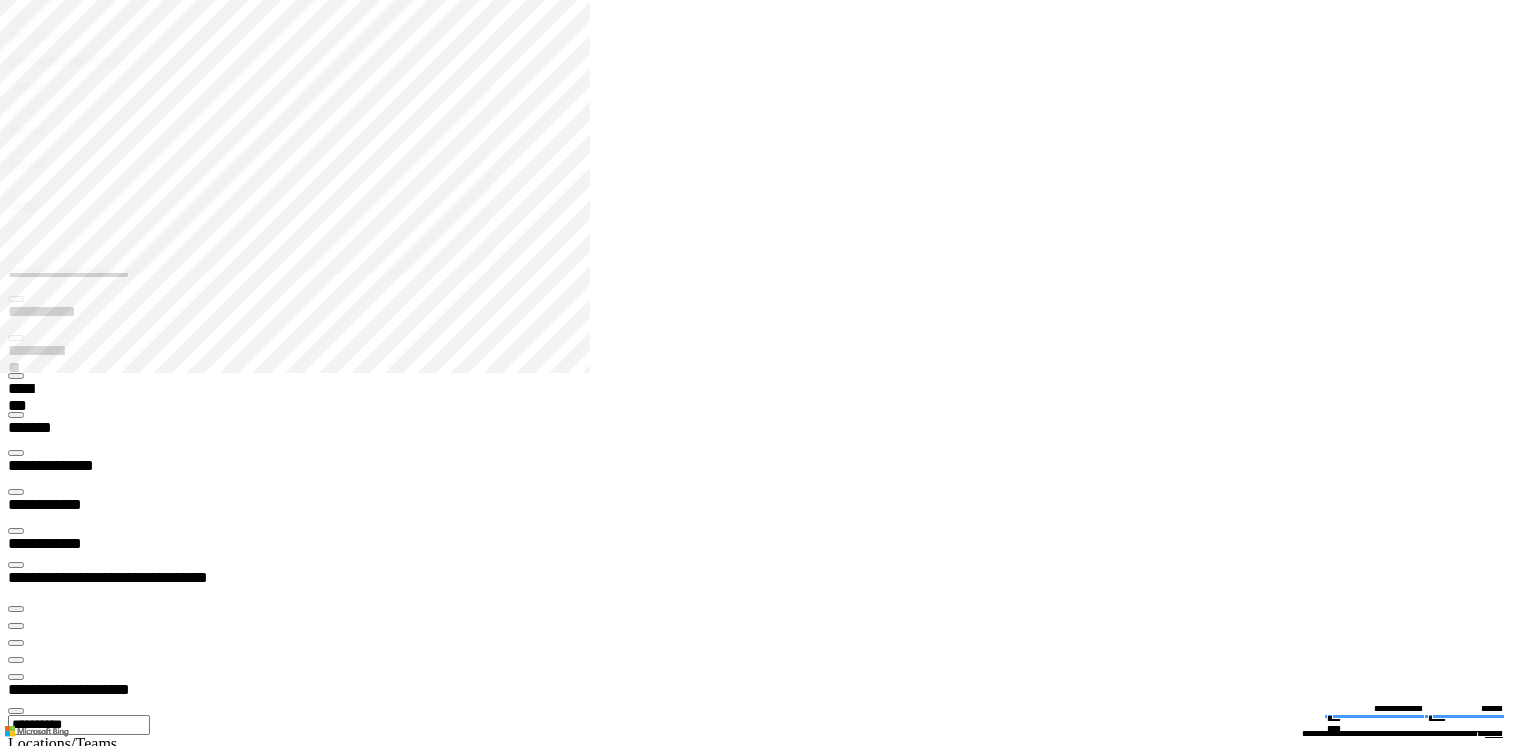 click 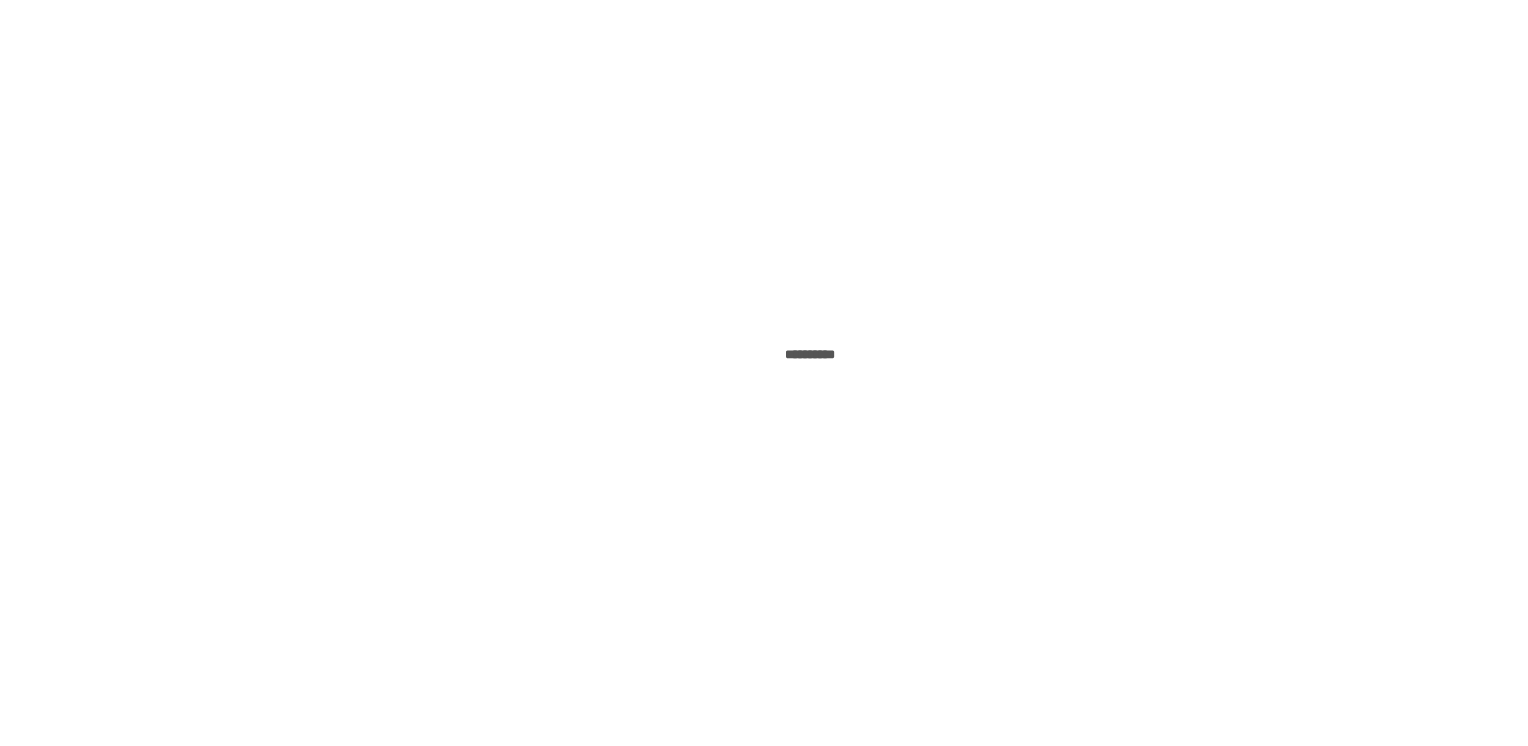 scroll, scrollTop: 0, scrollLeft: 0, axis: both 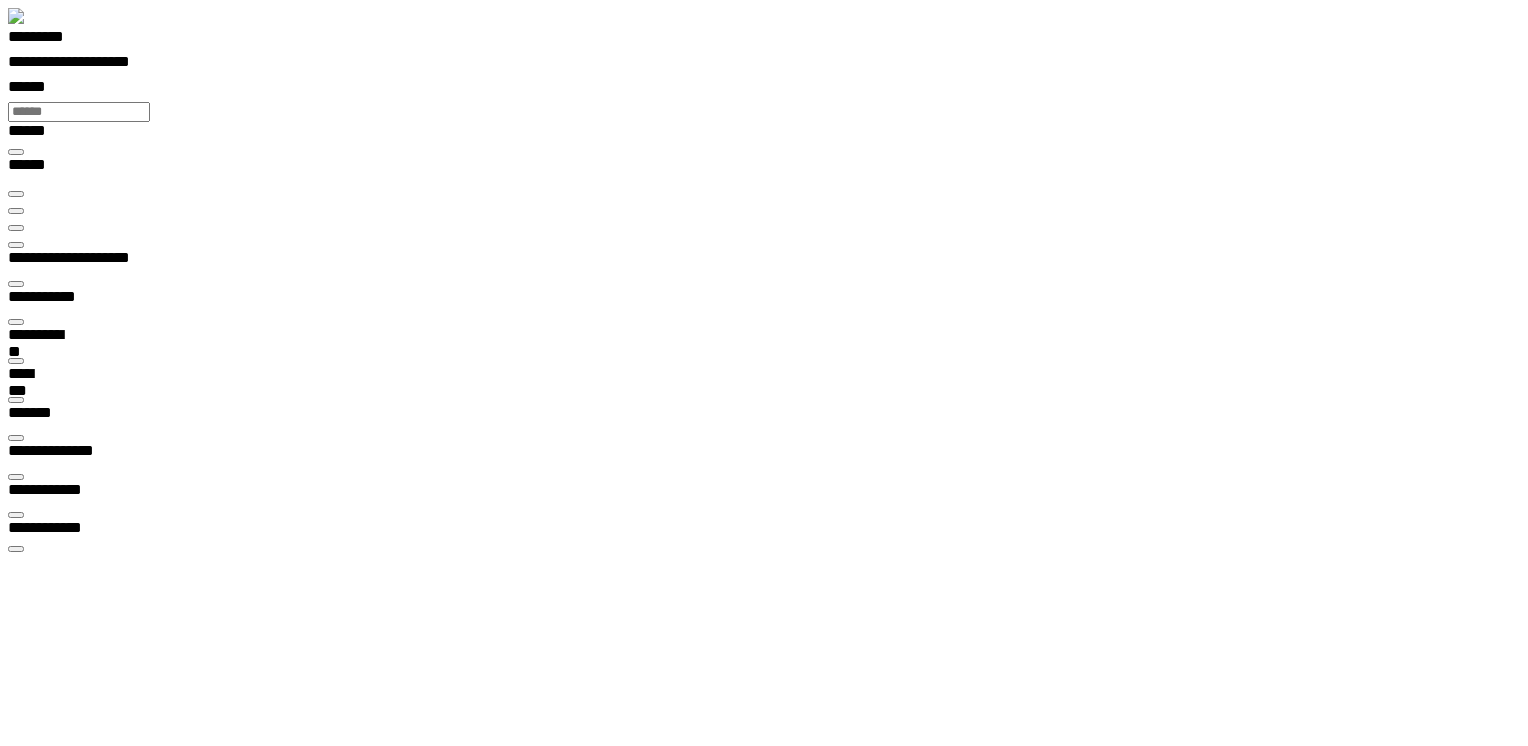 type on "***" 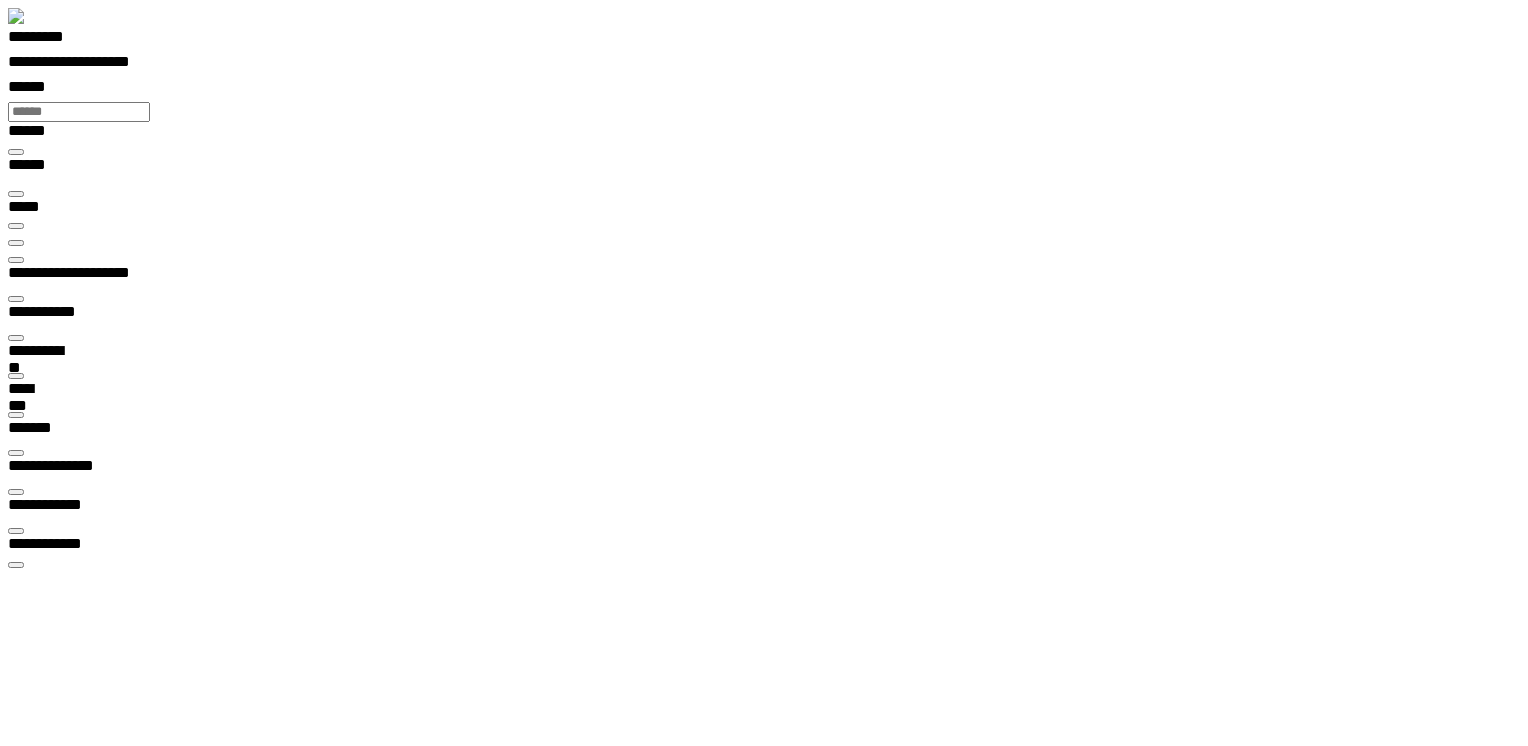 type on "**********" 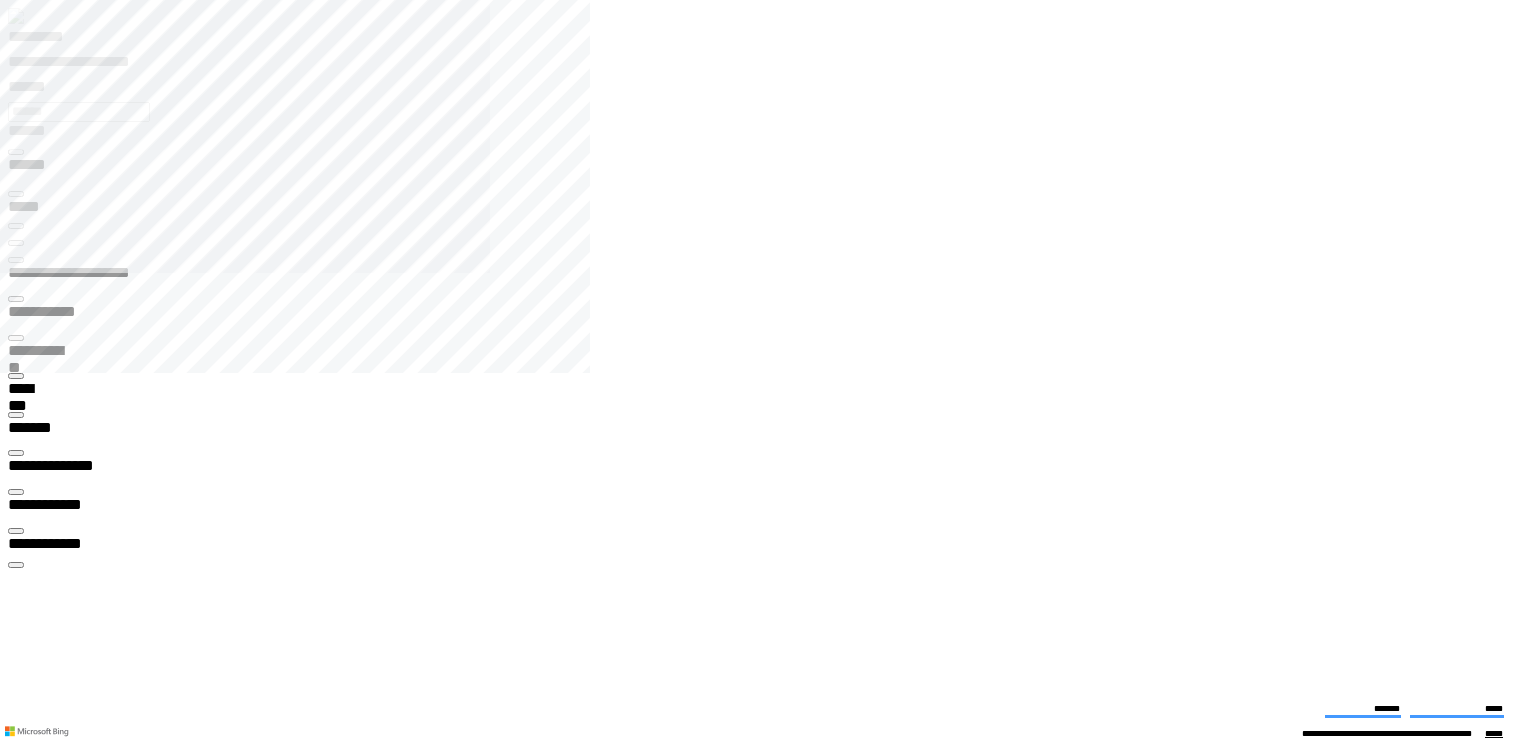 click 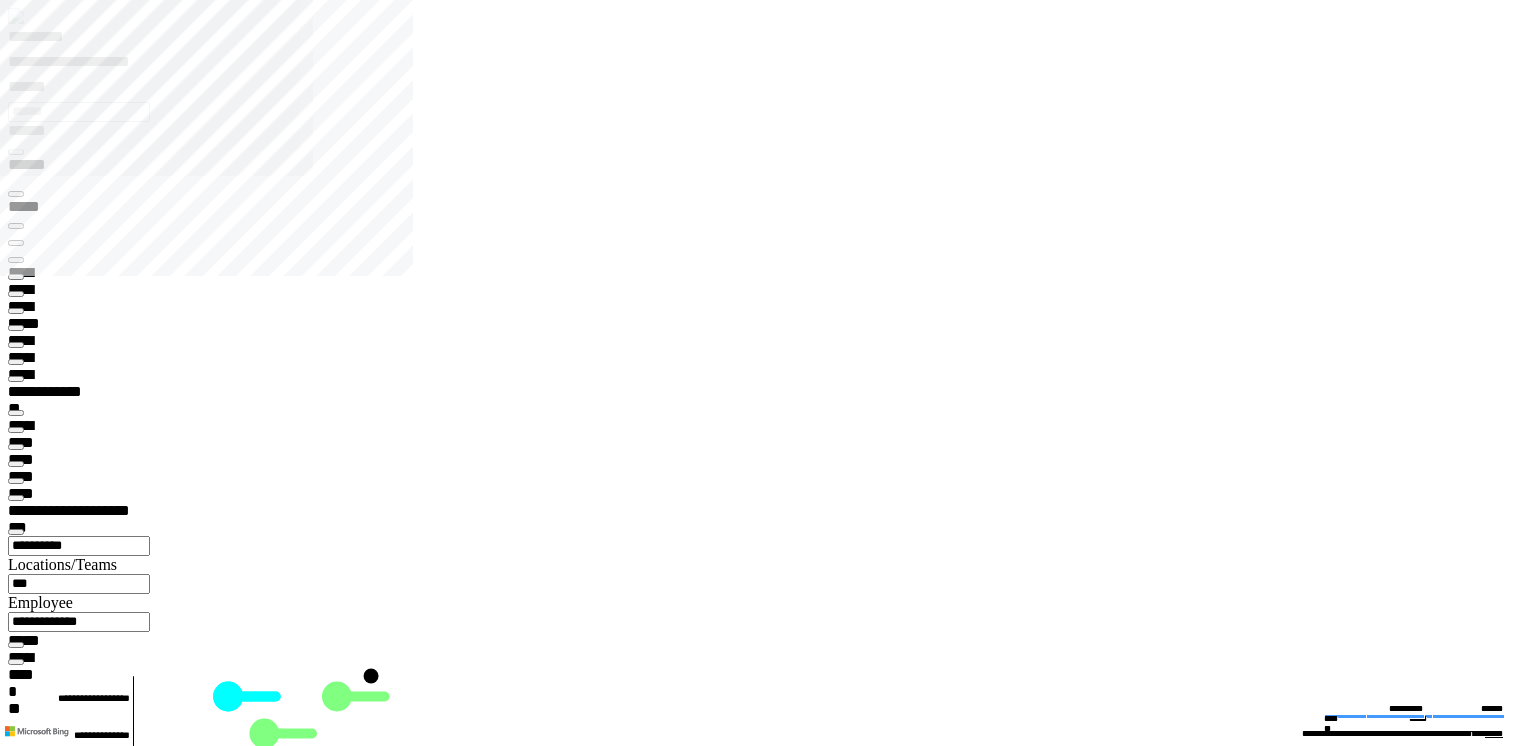 type on "*********" 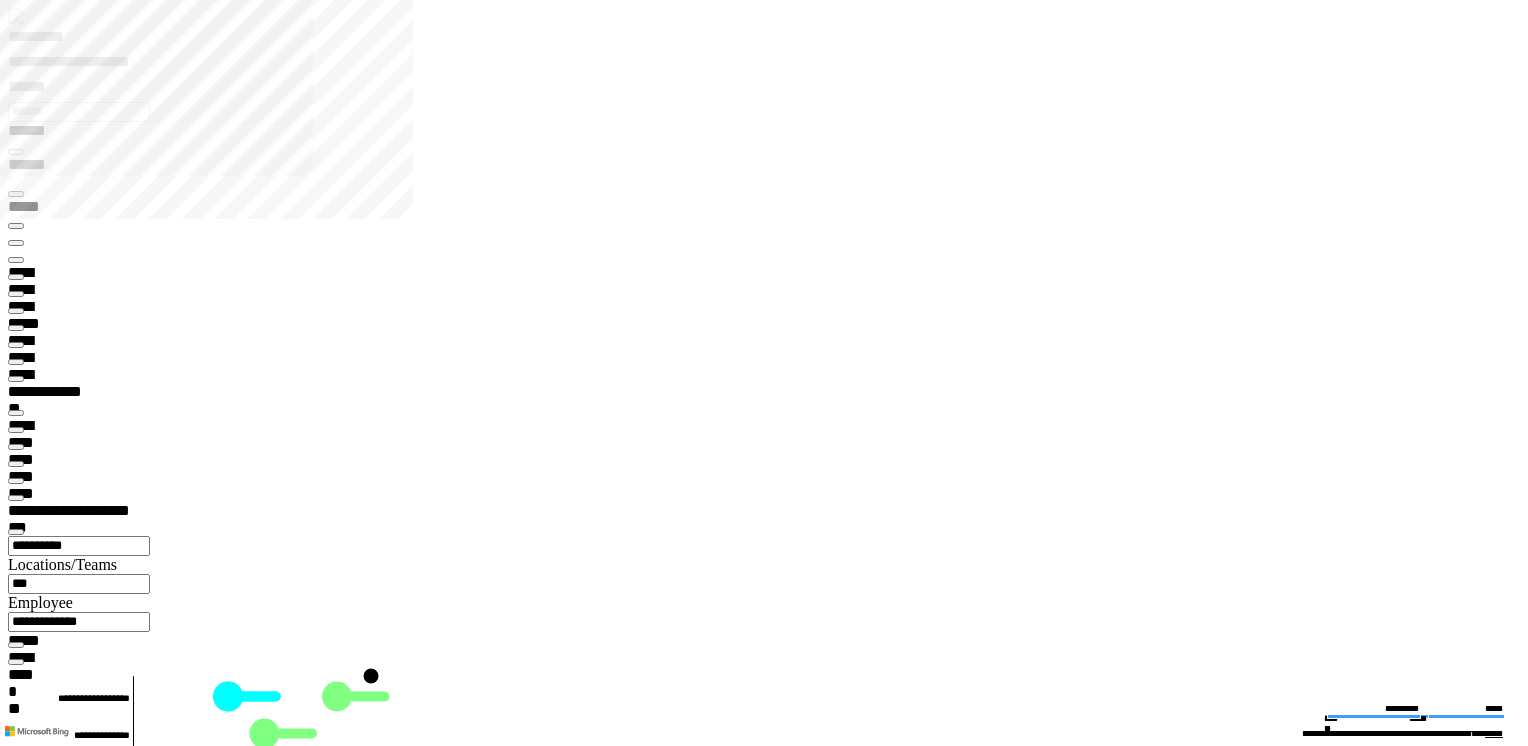 click on "******** *" at bounding box center (58, 12063) 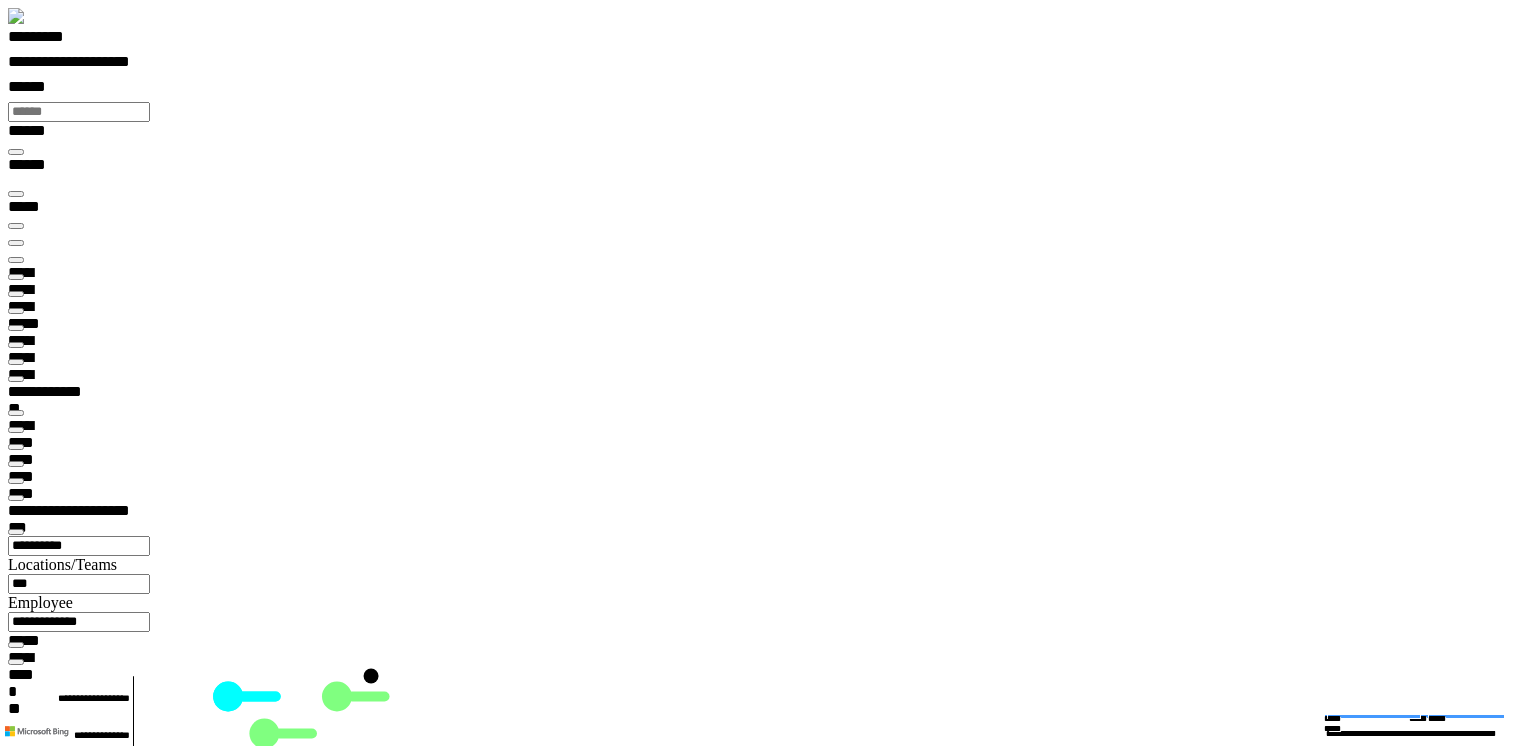 click on "******** *" at bounding box center [58, 20420] 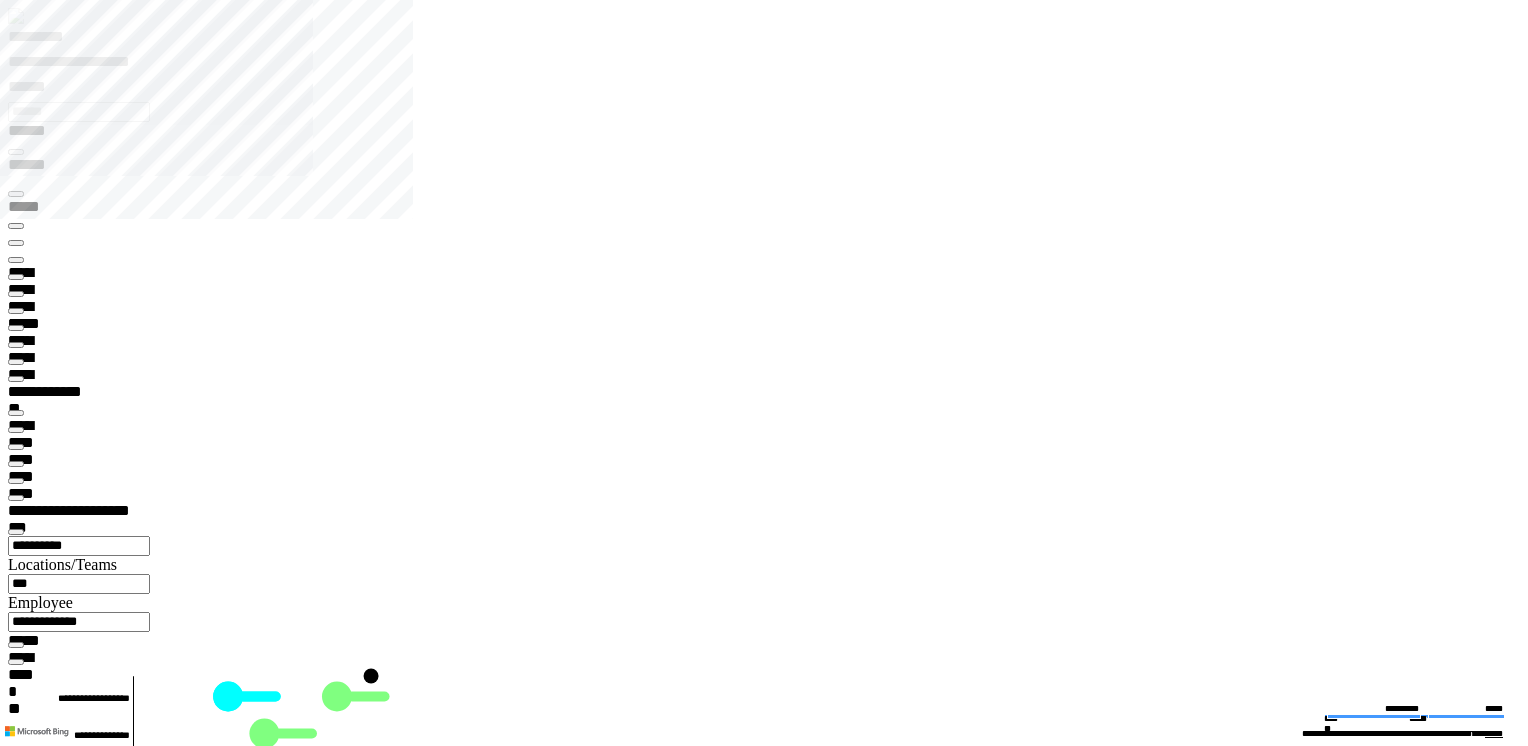click at bounding box center [16, 8912] 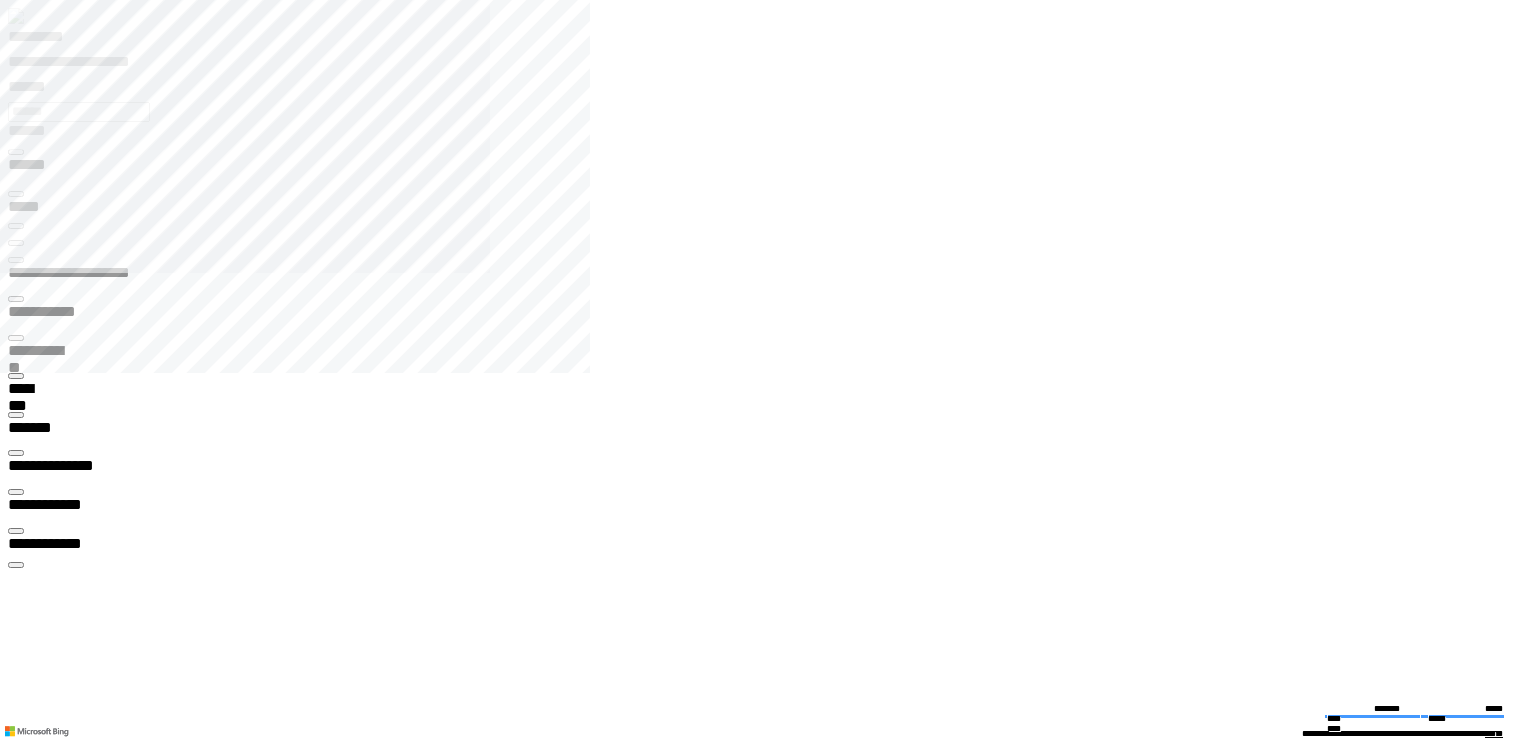 click 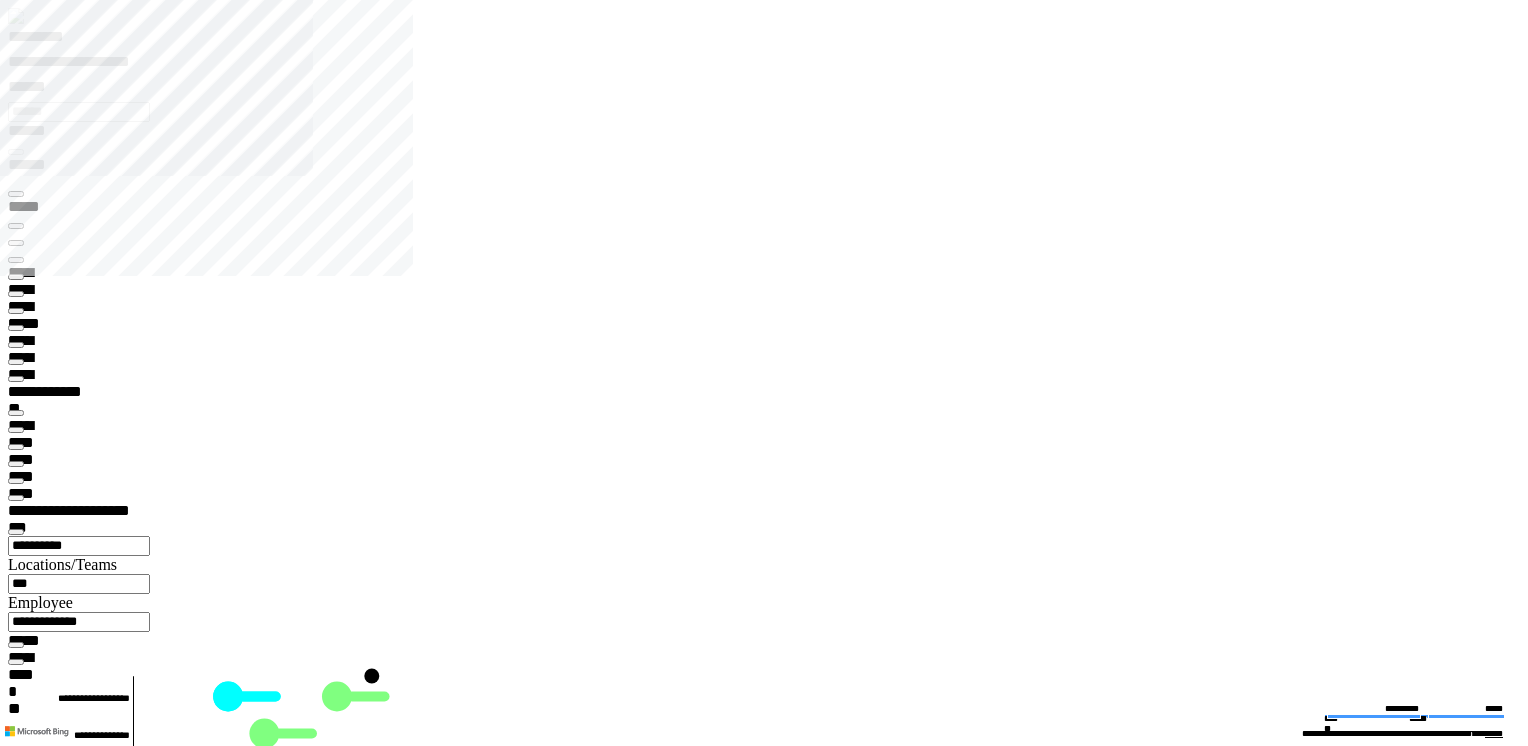 type on "*******" 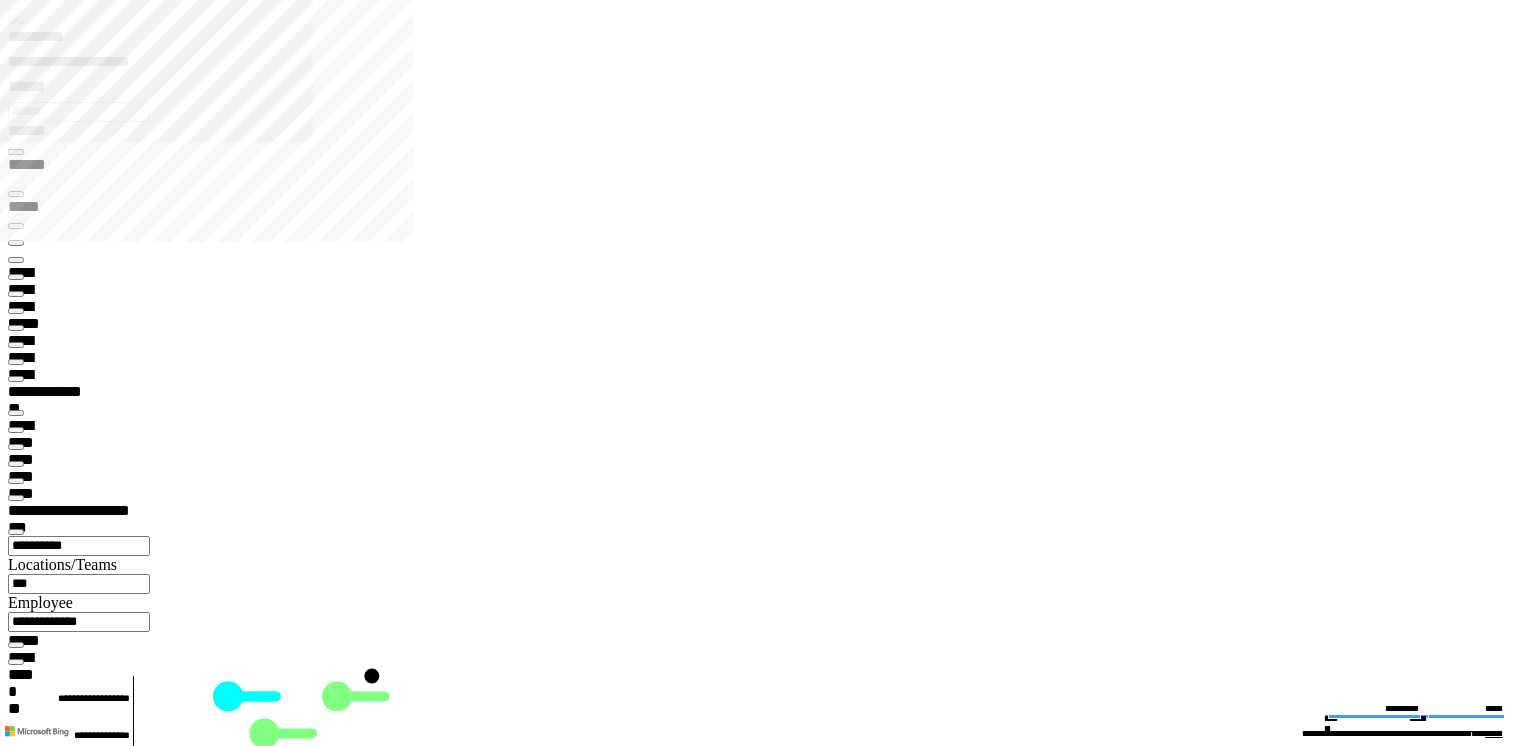click on "******** *" at bounding box center (58, 11909) 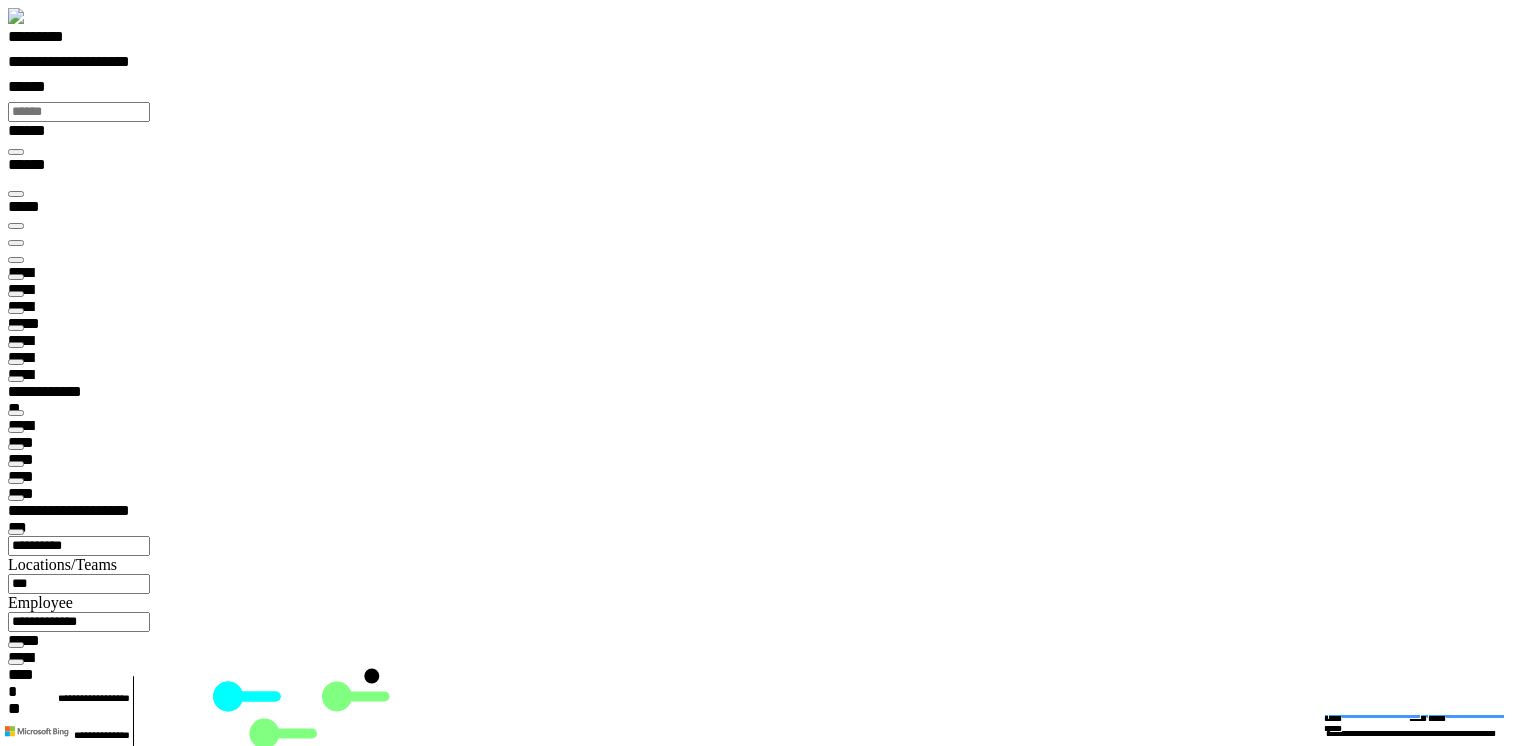 scroll, scrollTop: 0, scrollLeft: 0, axis: both 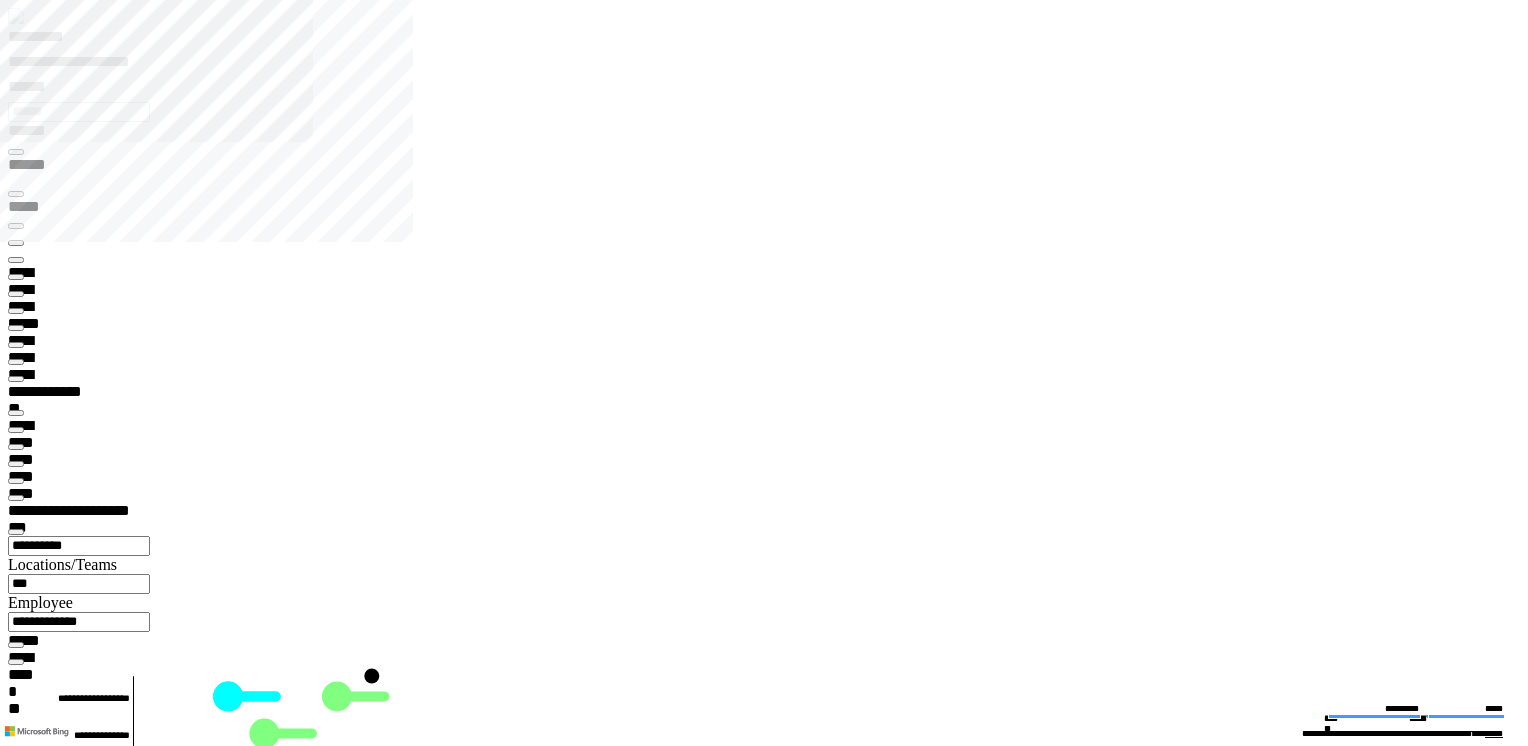 click at bounding box center (772, 11744) 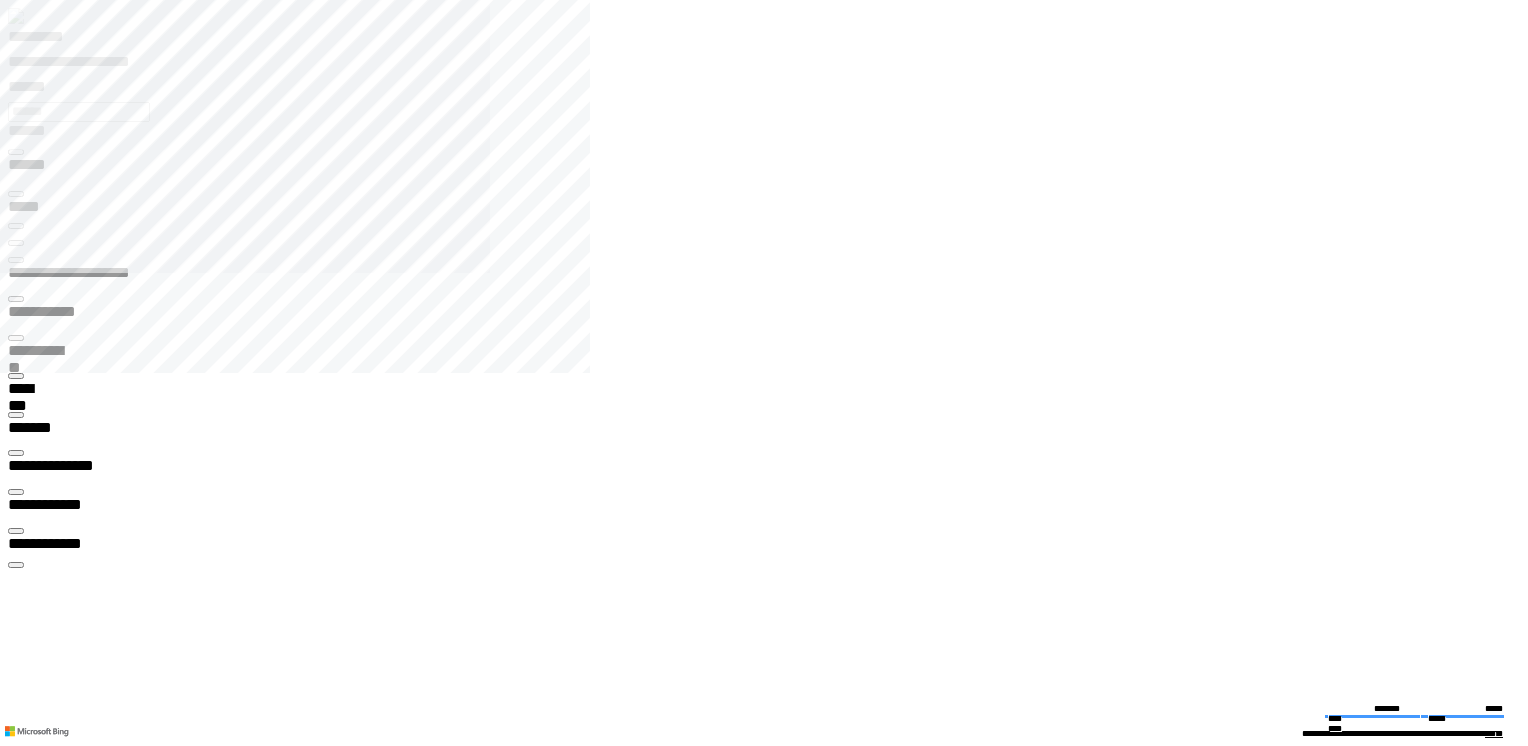click 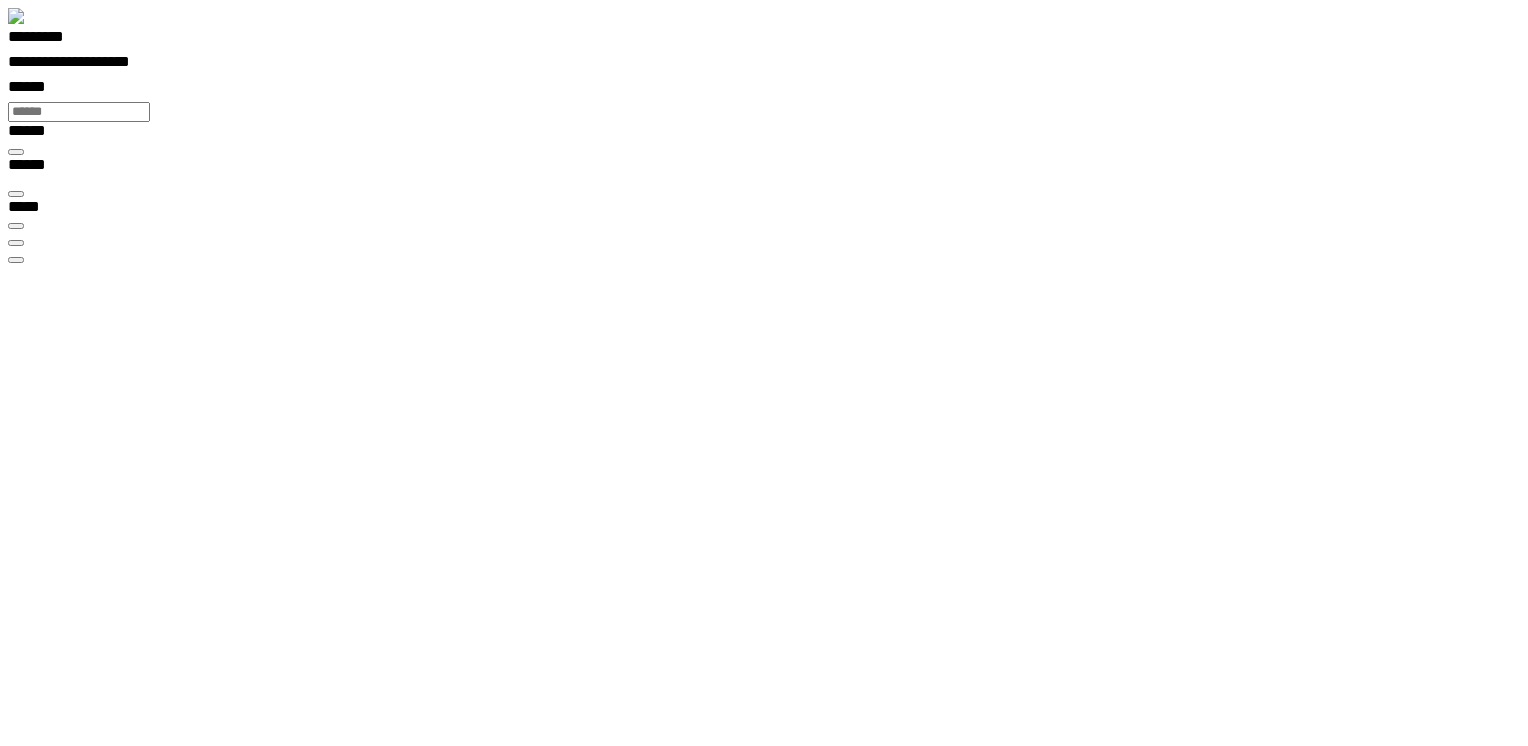 scroll, scrollTop: 99968, scrollLeft: 99876, axis: both 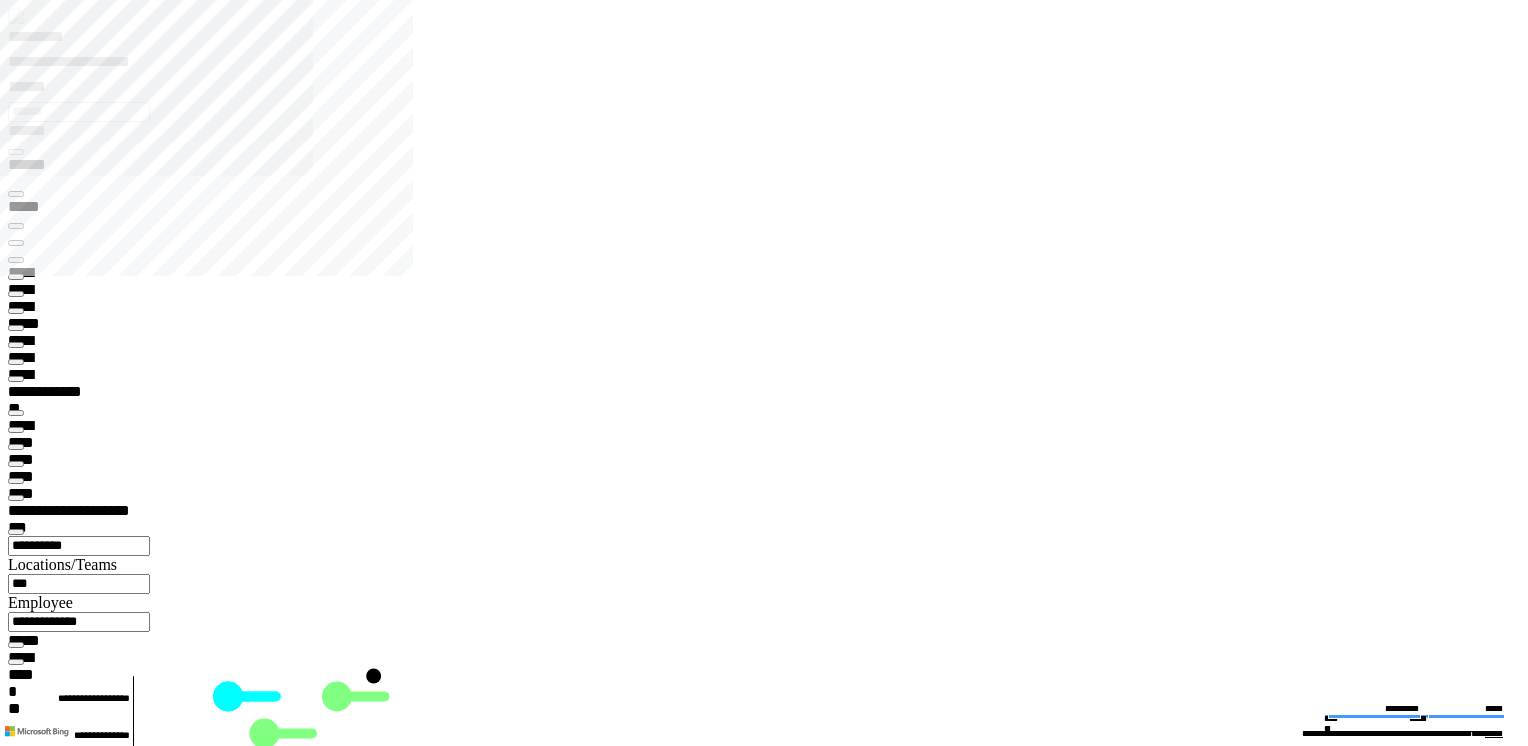 type on "*********" 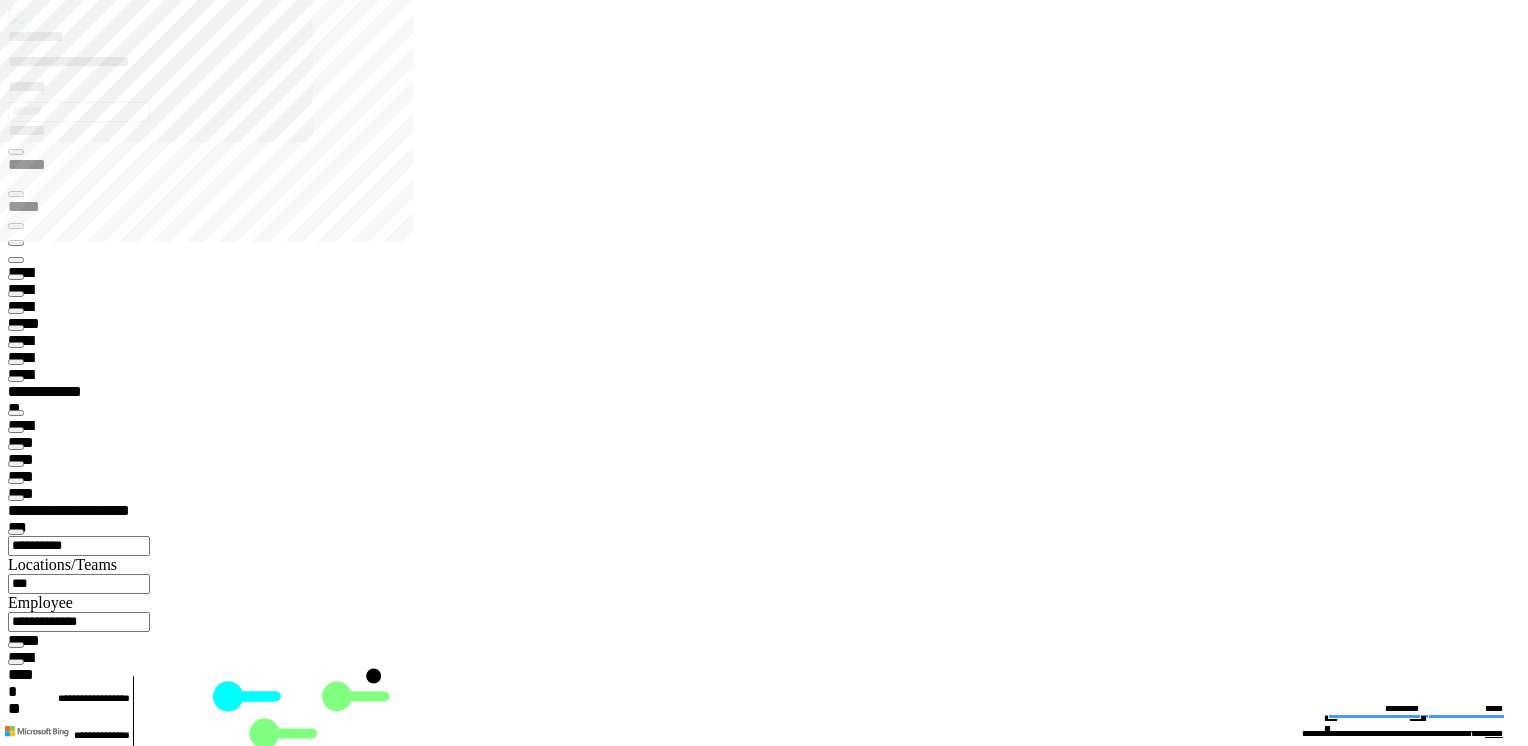 scroll, scrollTop: 122, scrollLeft: 0, axis: vertical 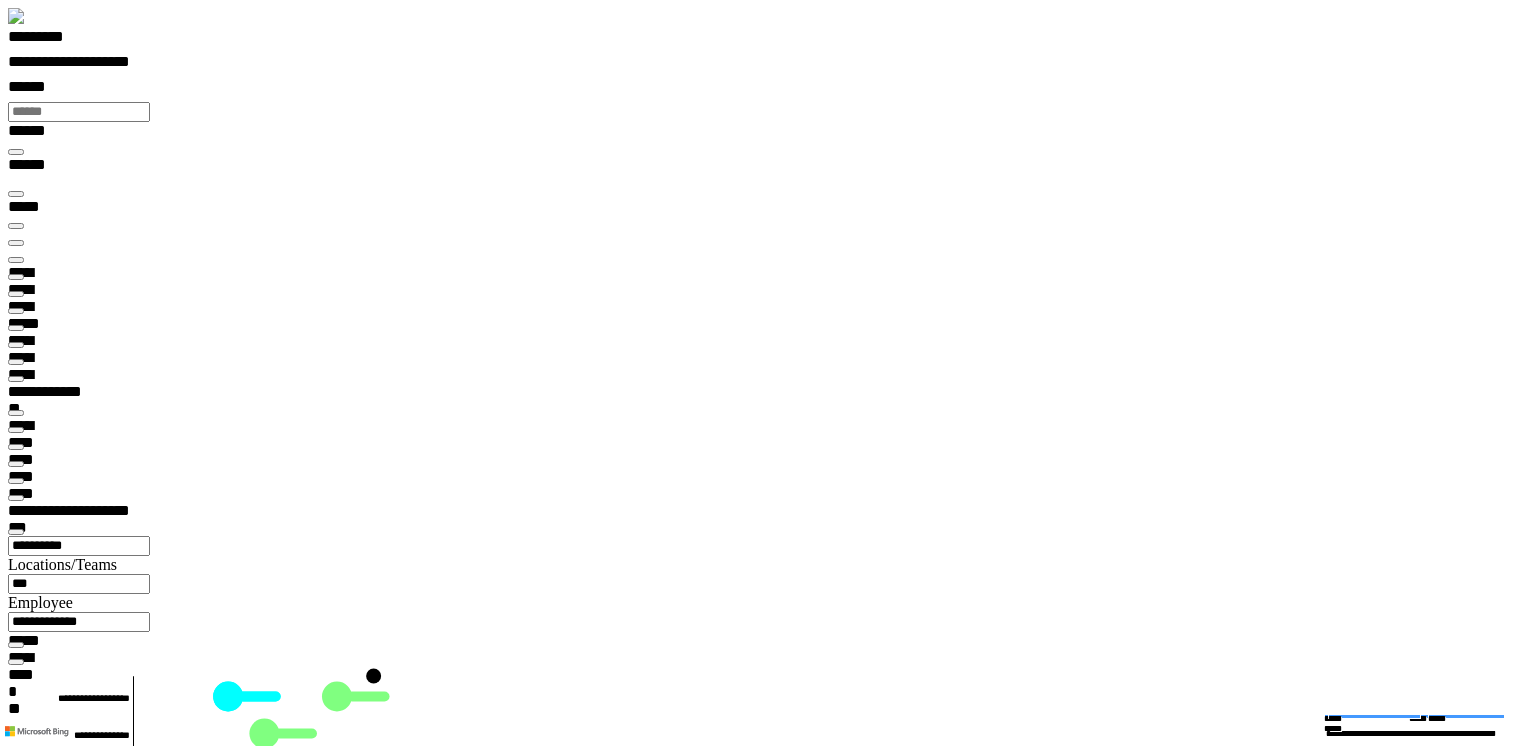 click on "******** *" at bounding box center (58, 14978) 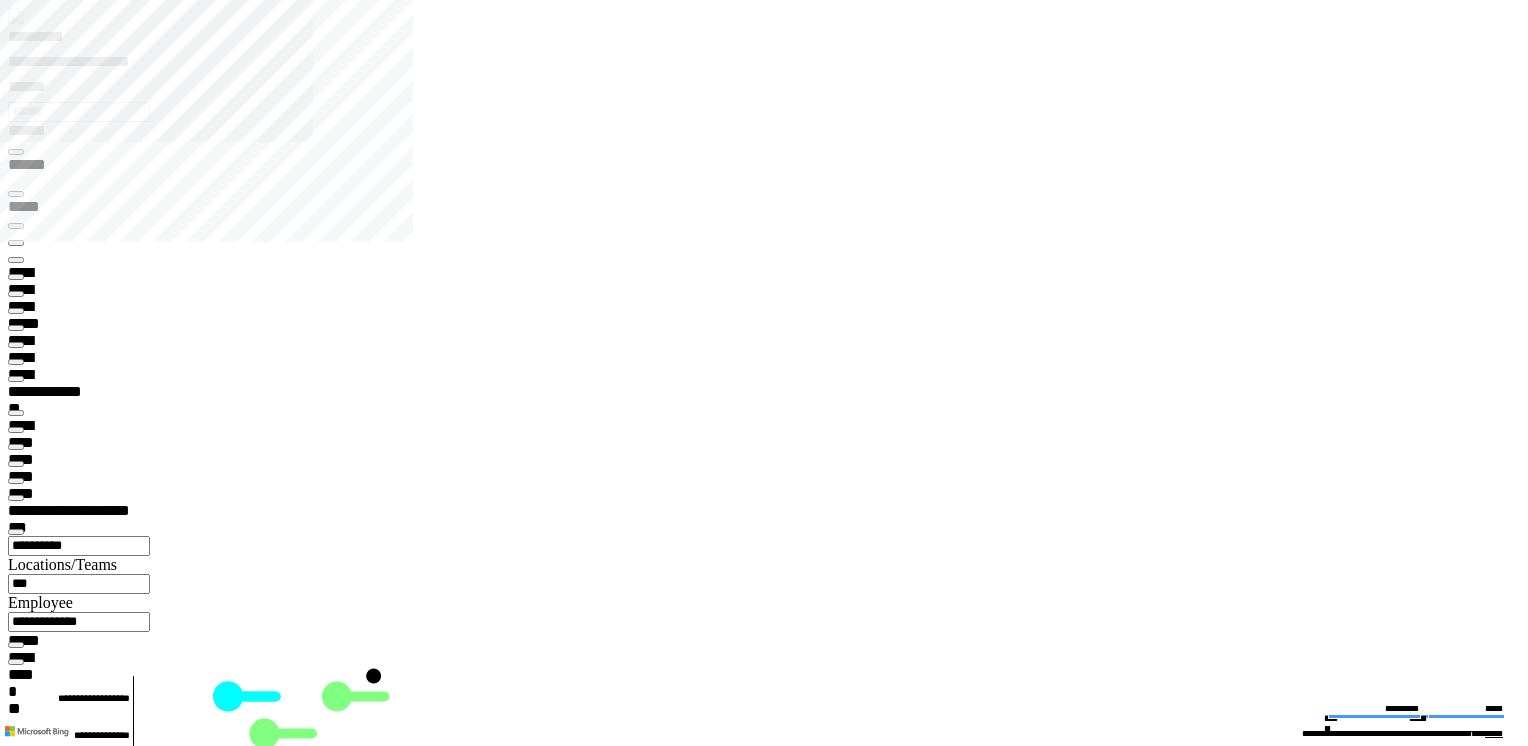 scroll, scrollTop: 2, scrollLeft: 0, axis: vertical 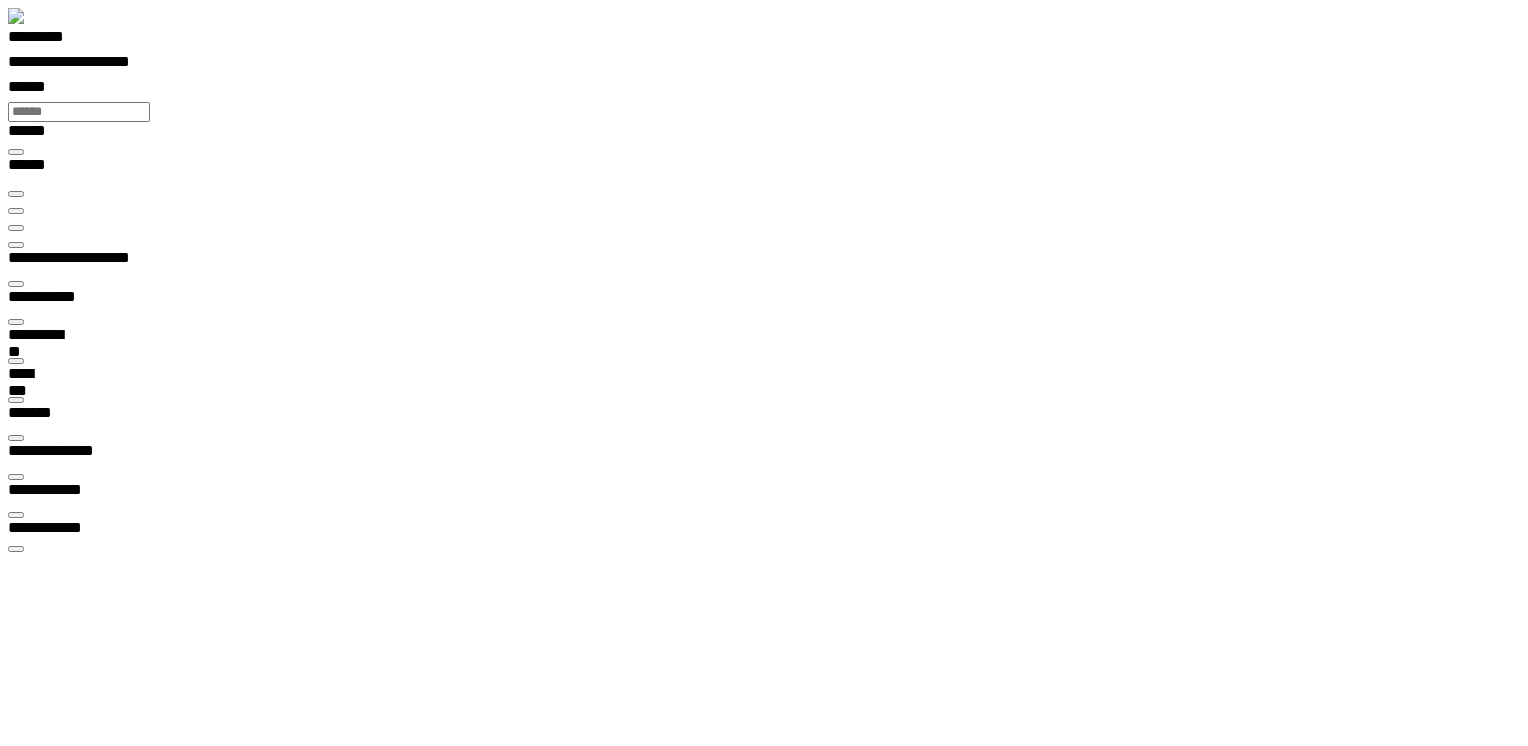 type on "***" 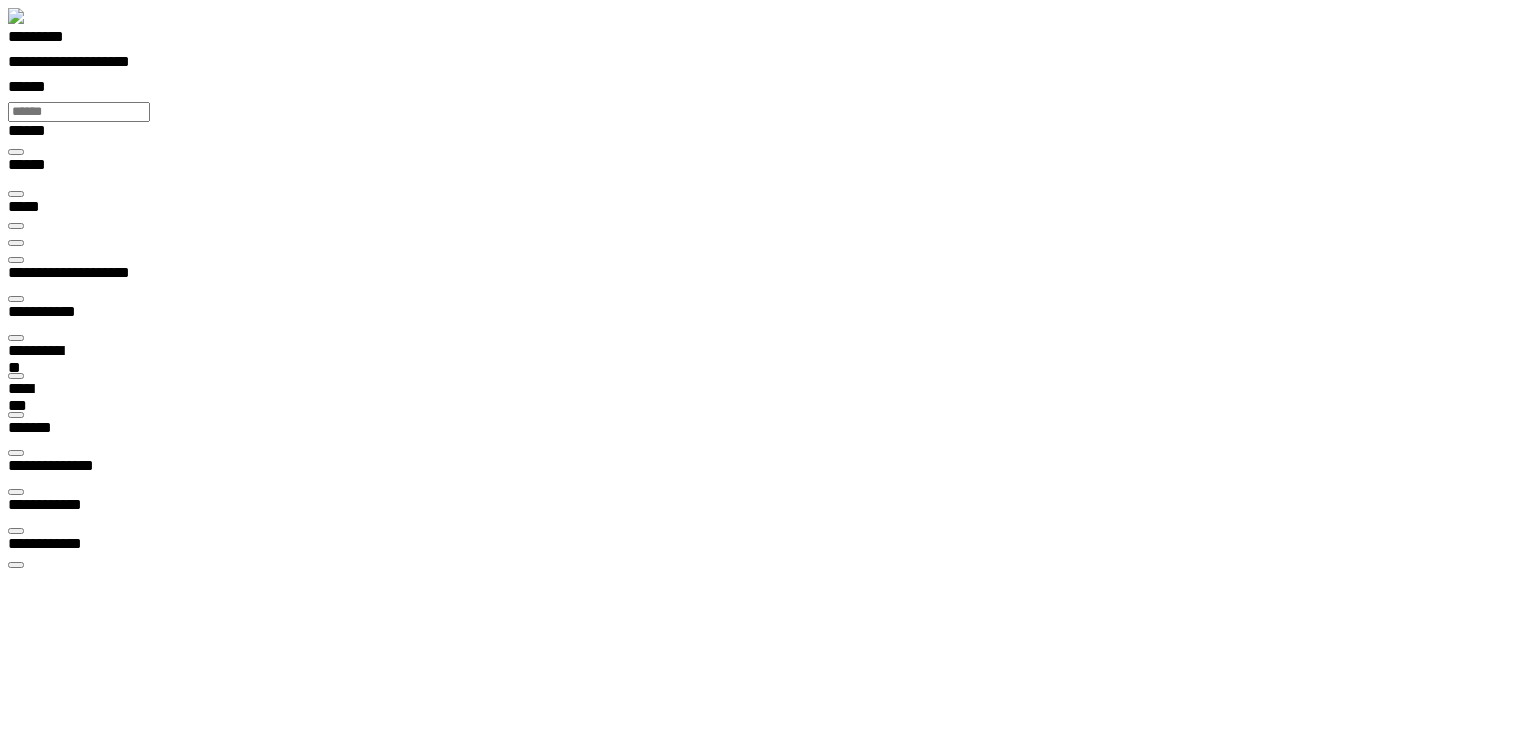 type on "**********" 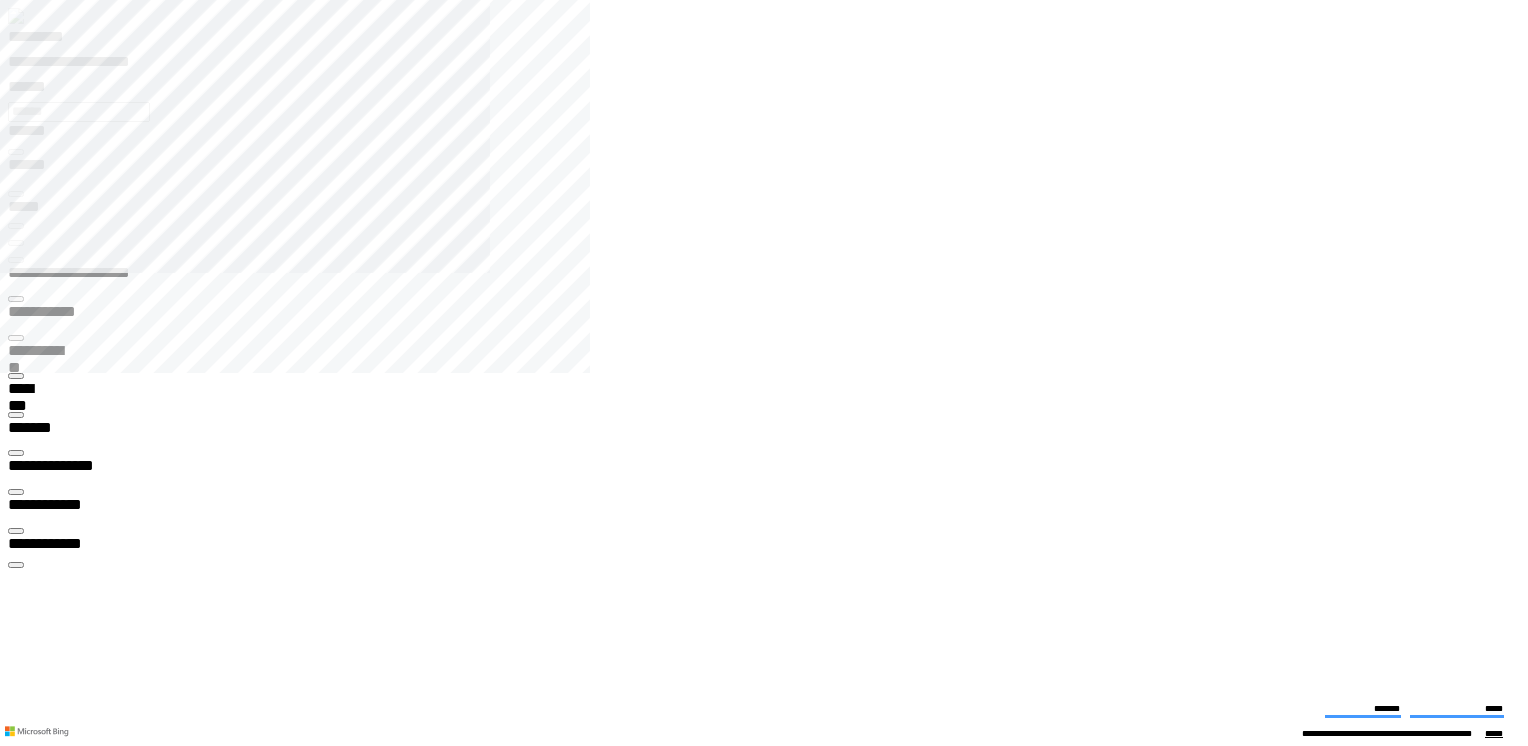 click 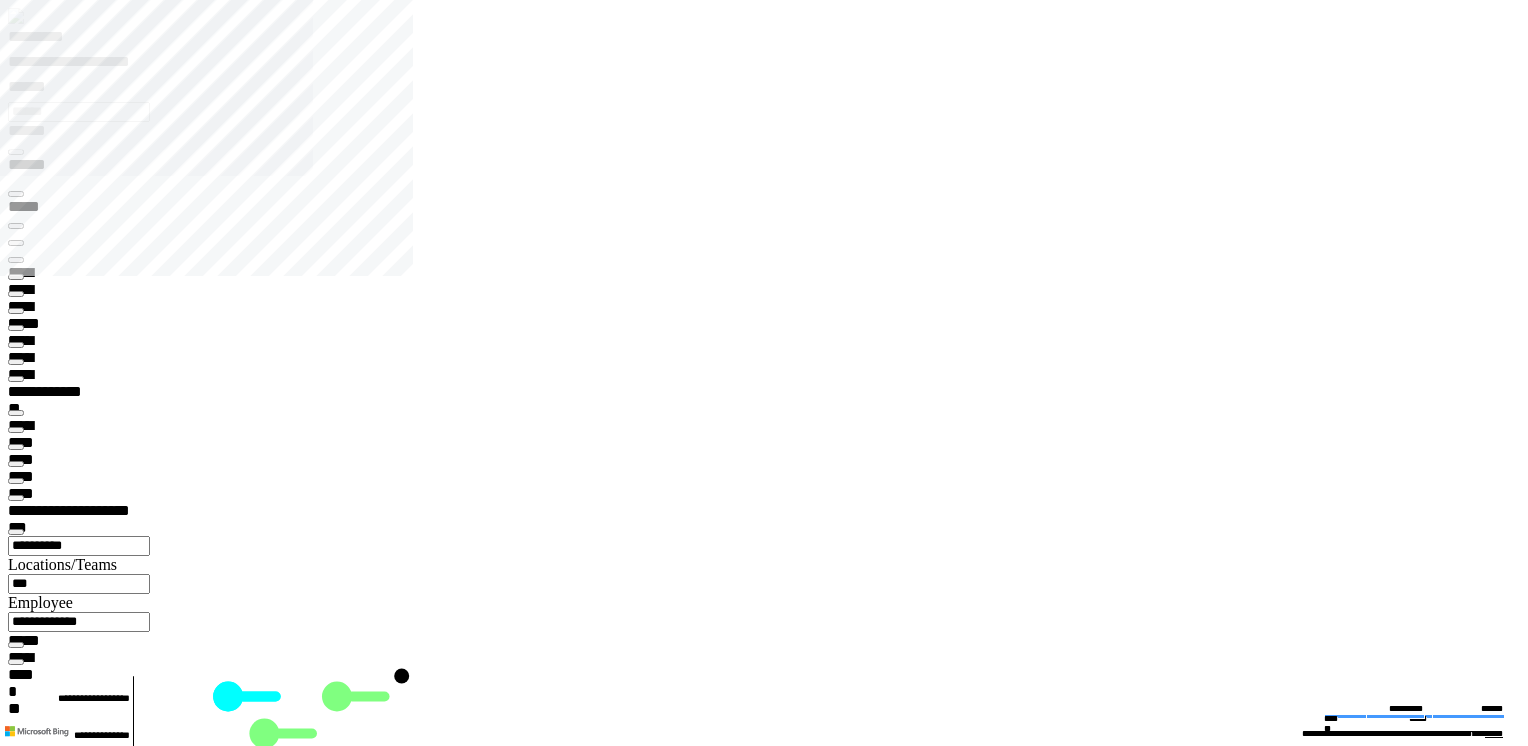 type on "**********" 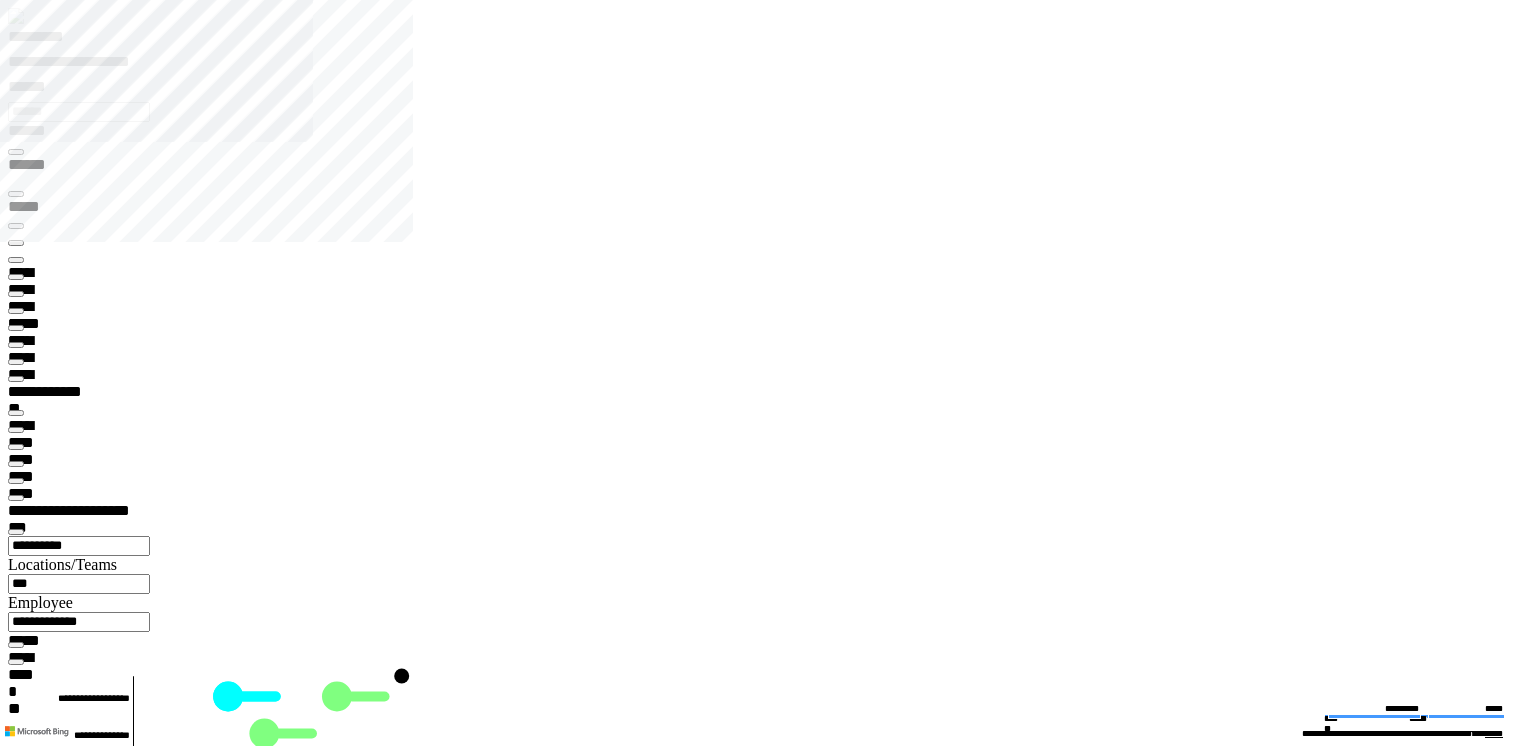 click on "******** *" at bounding box center [58, 12357] 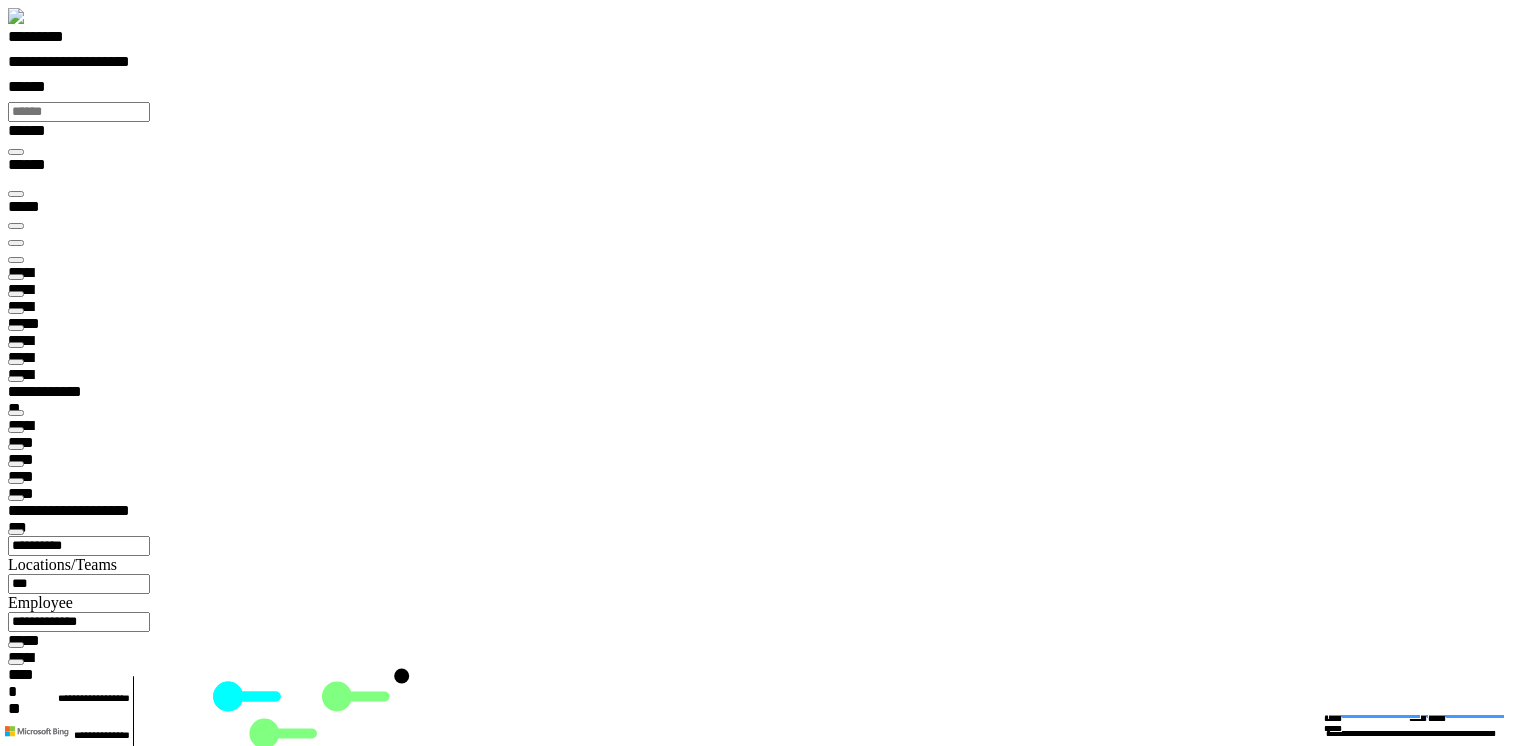click on "******** *" at bounding box center [58, 20494] 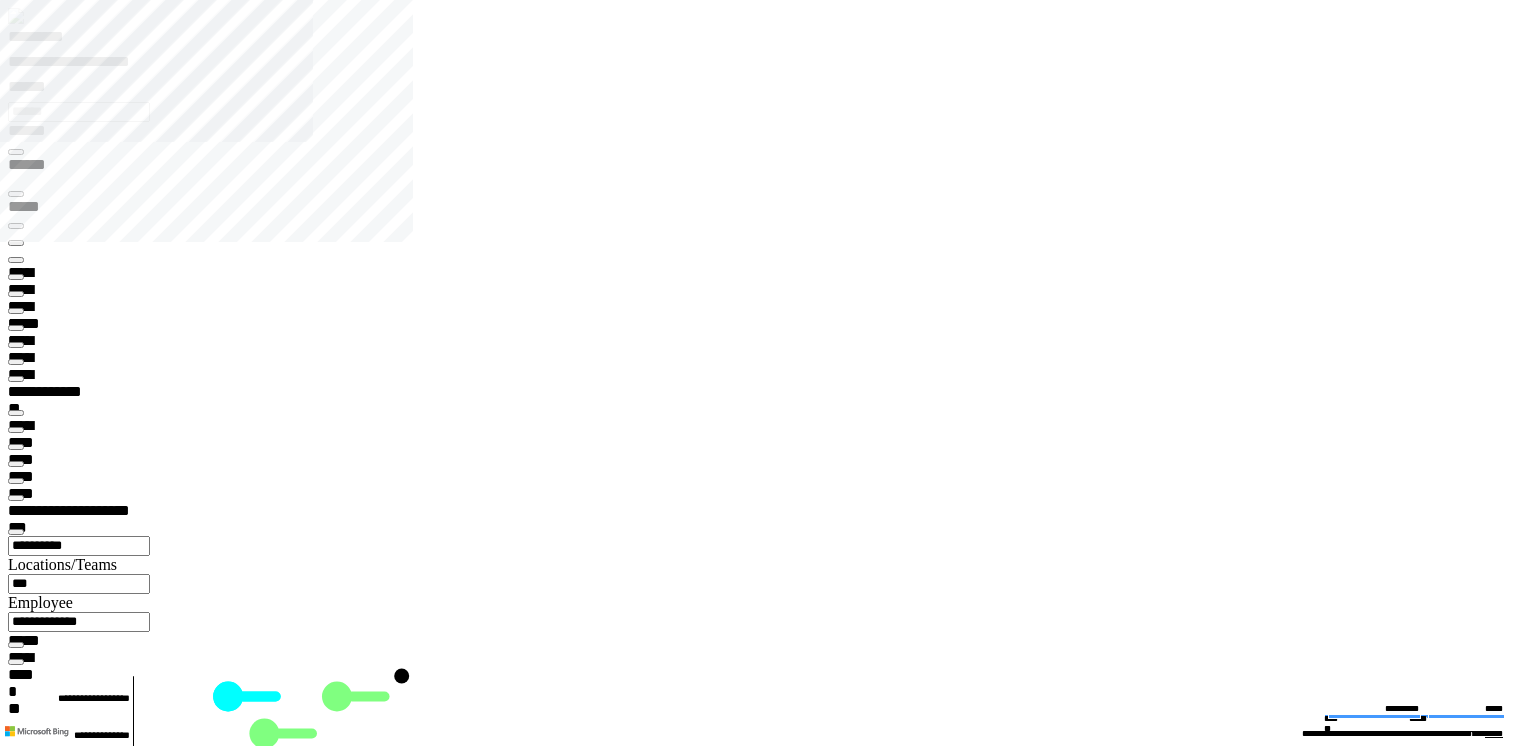 click at bounding box center [16, 9254] 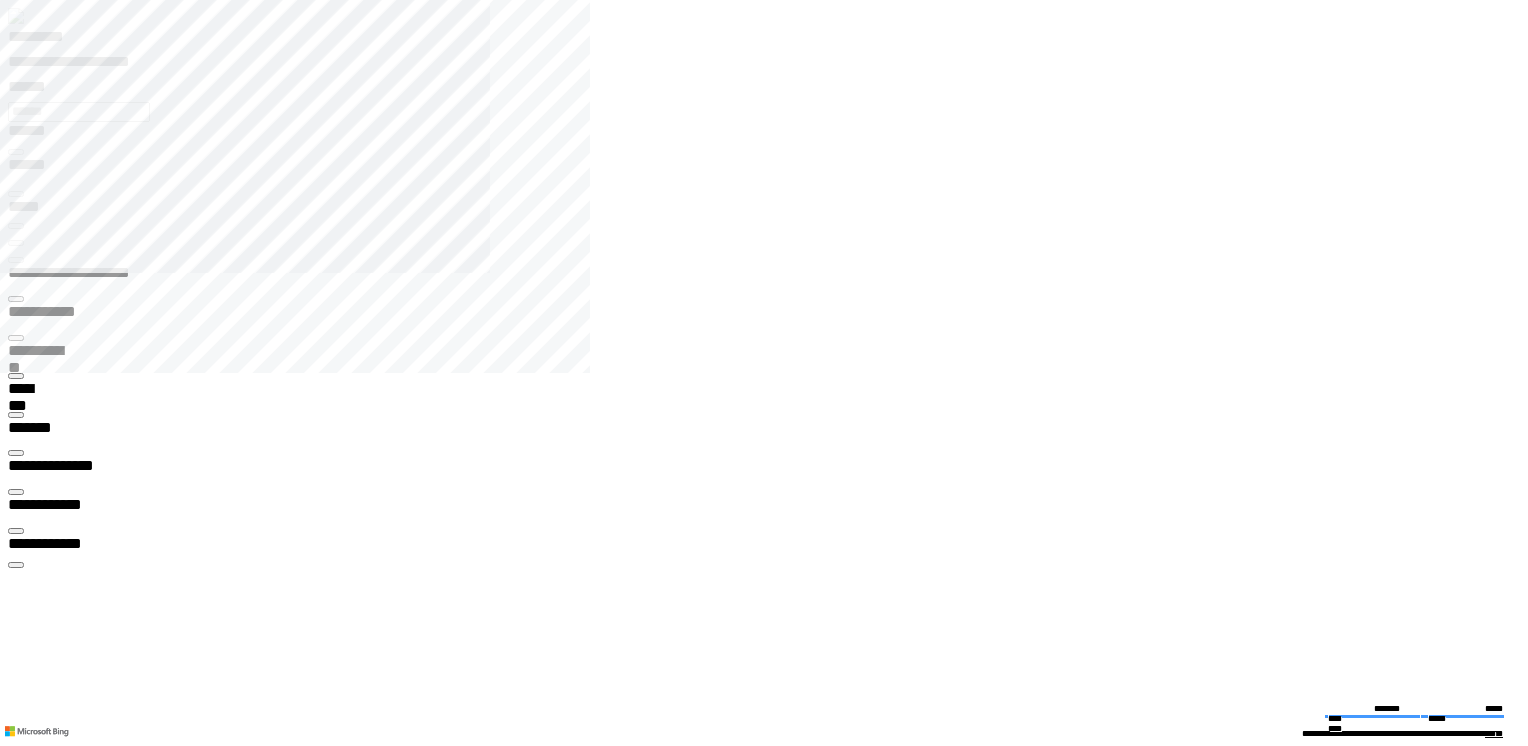 click 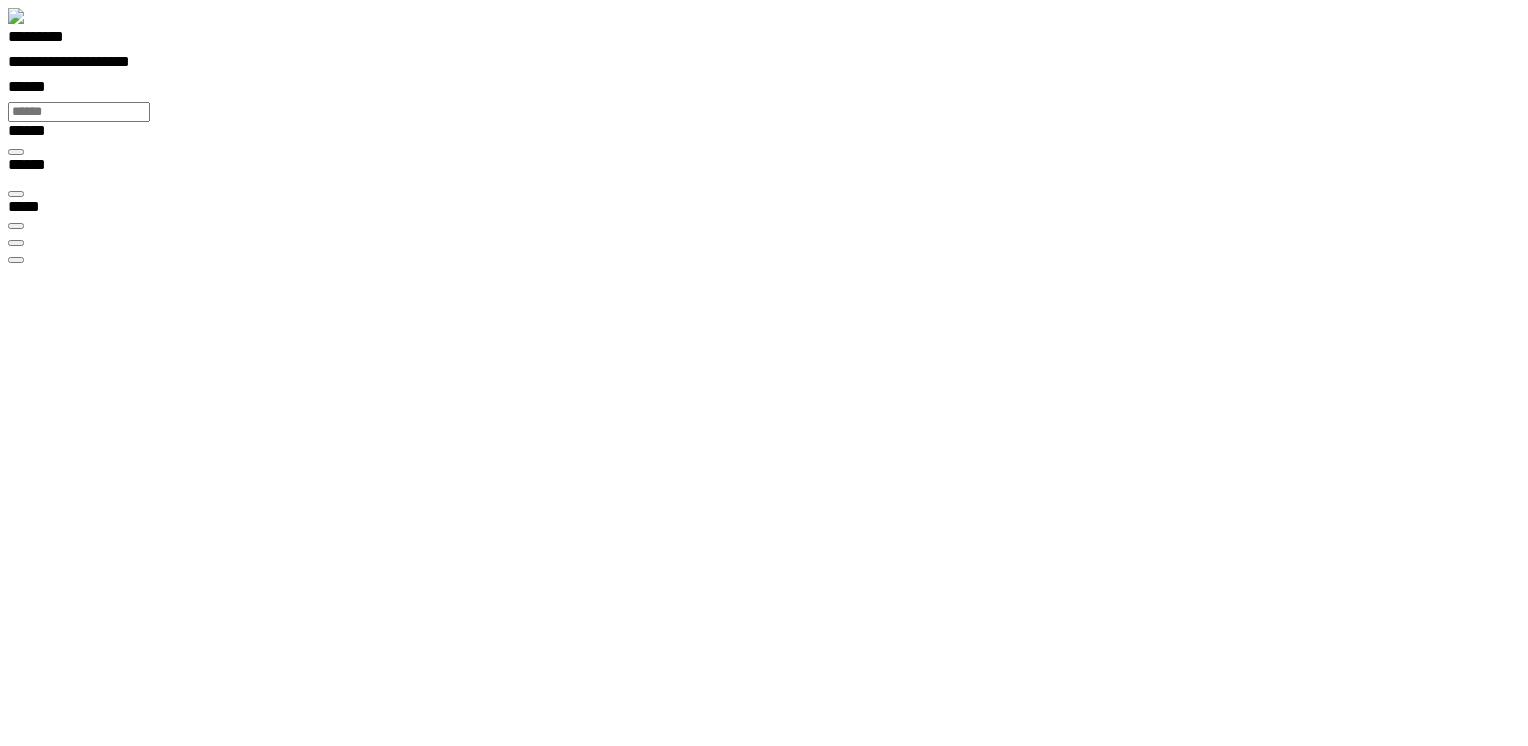 scroll, scrollTop: 99968, scrollLeft: 99876, axis: both 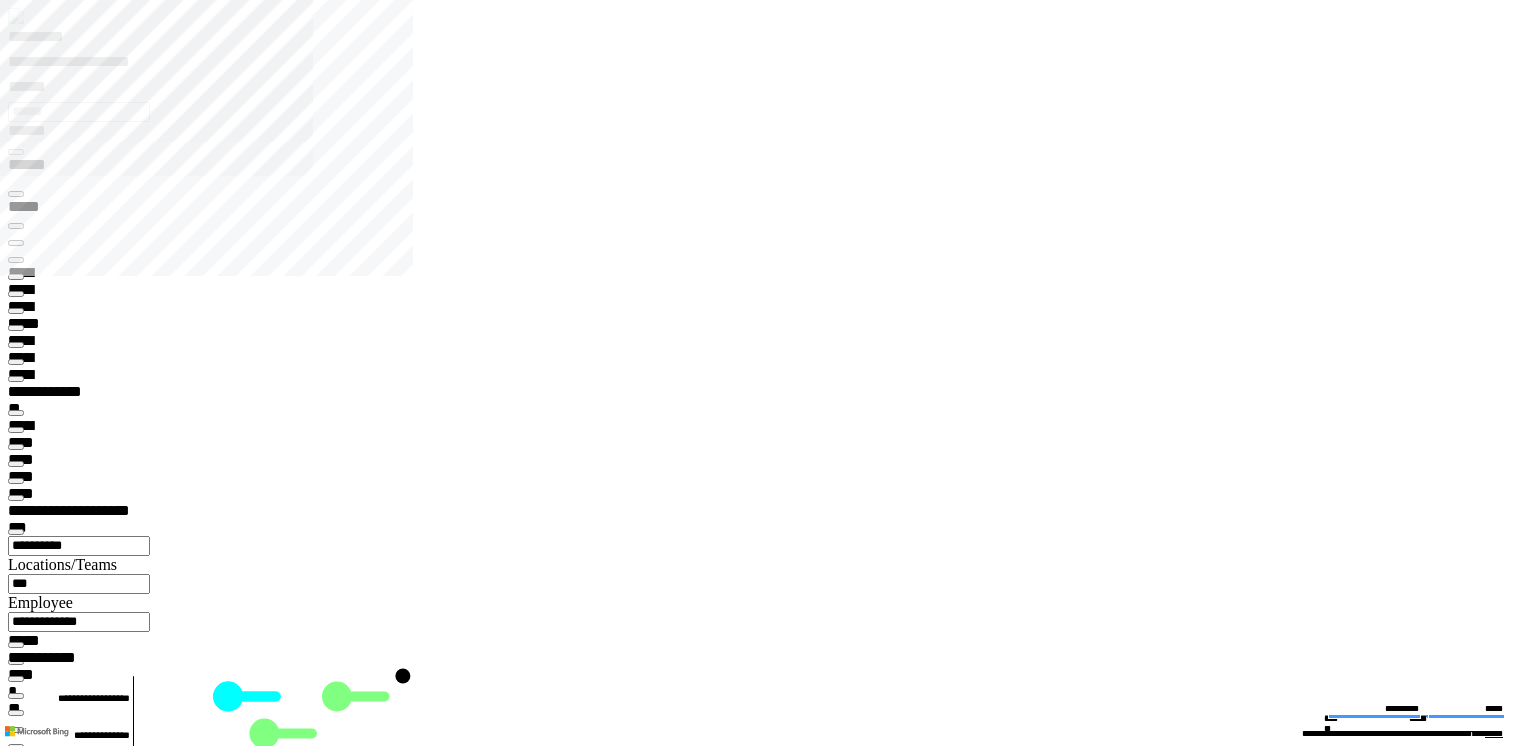 type on "*********" 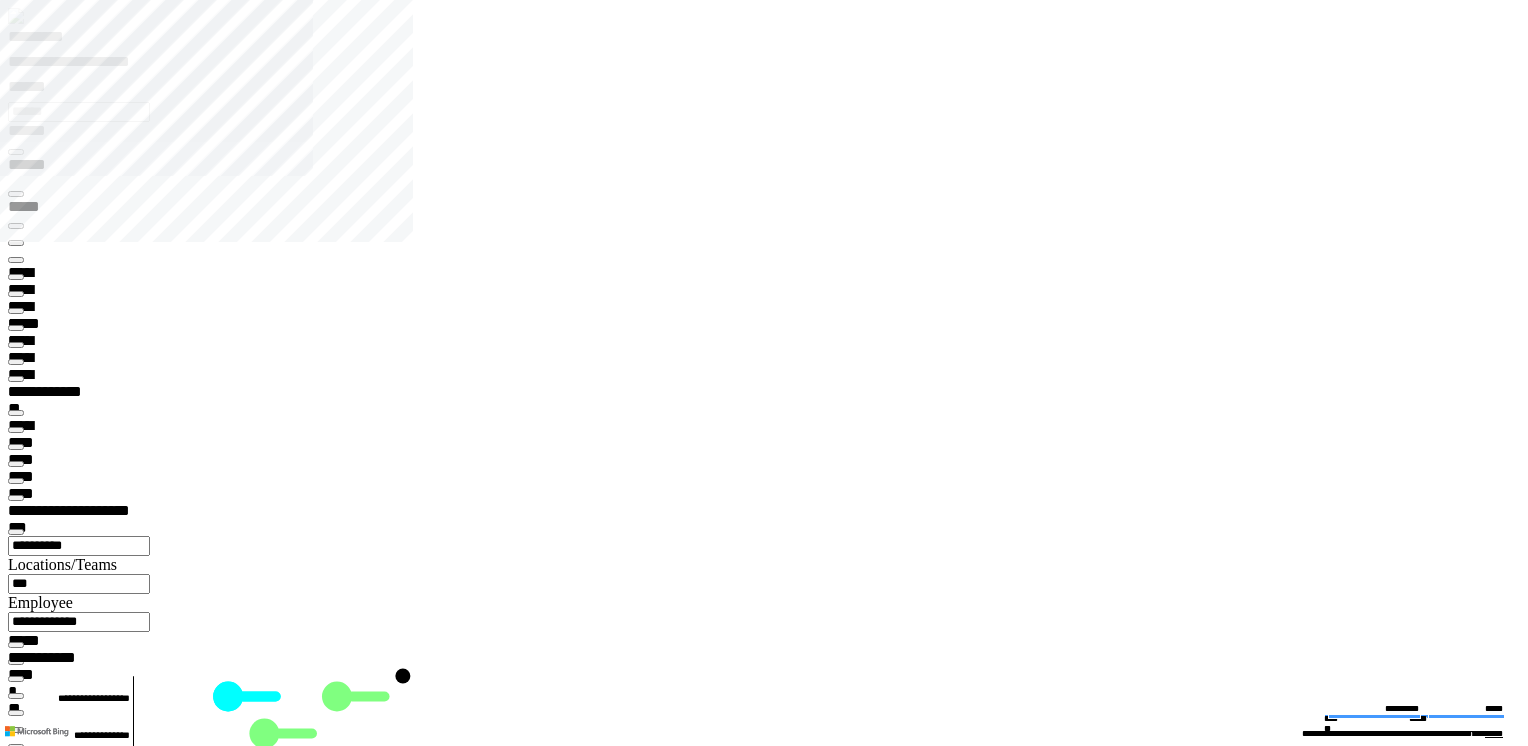 click on "******** *" at bounding box center (58, 7994) 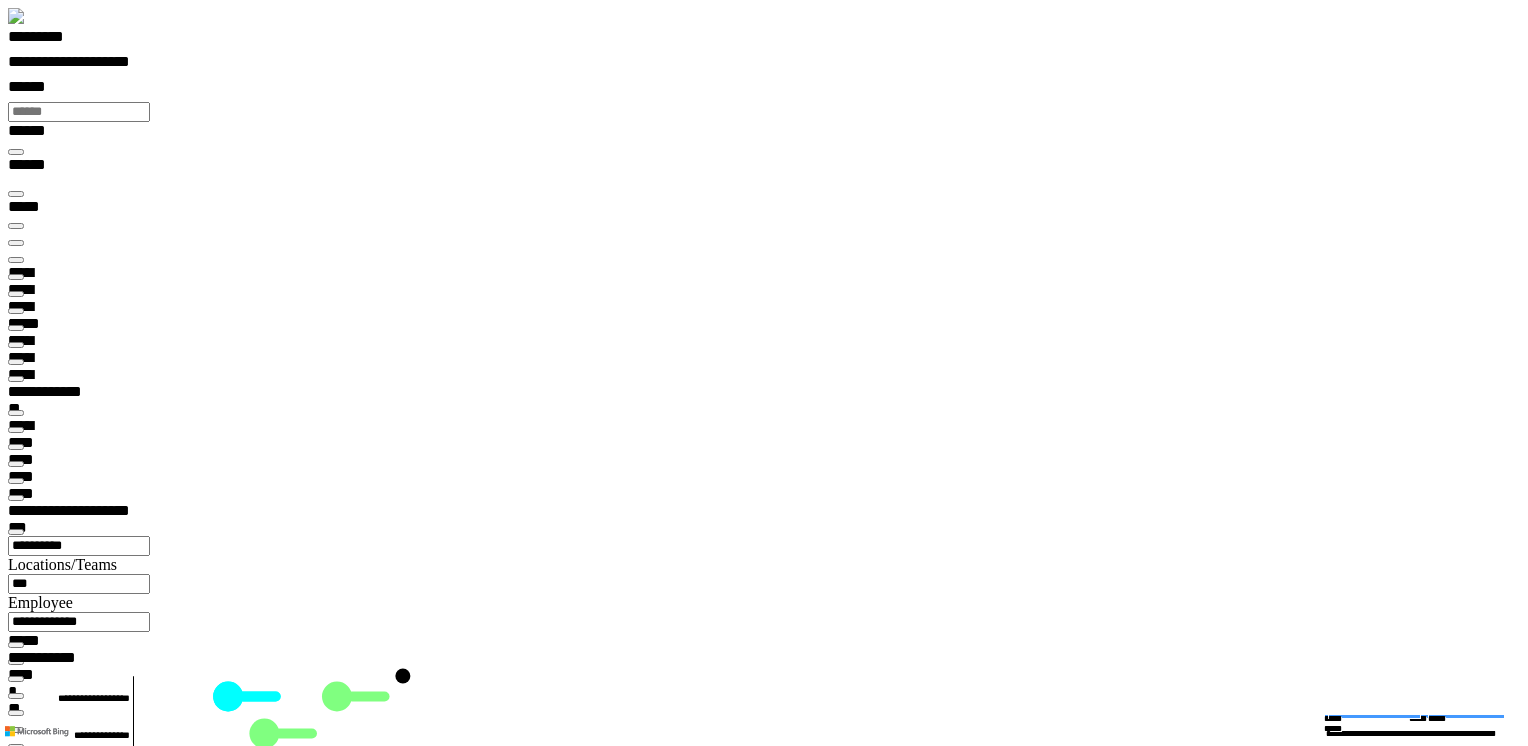 click on "******** *" at bounding box center [58, 16089] 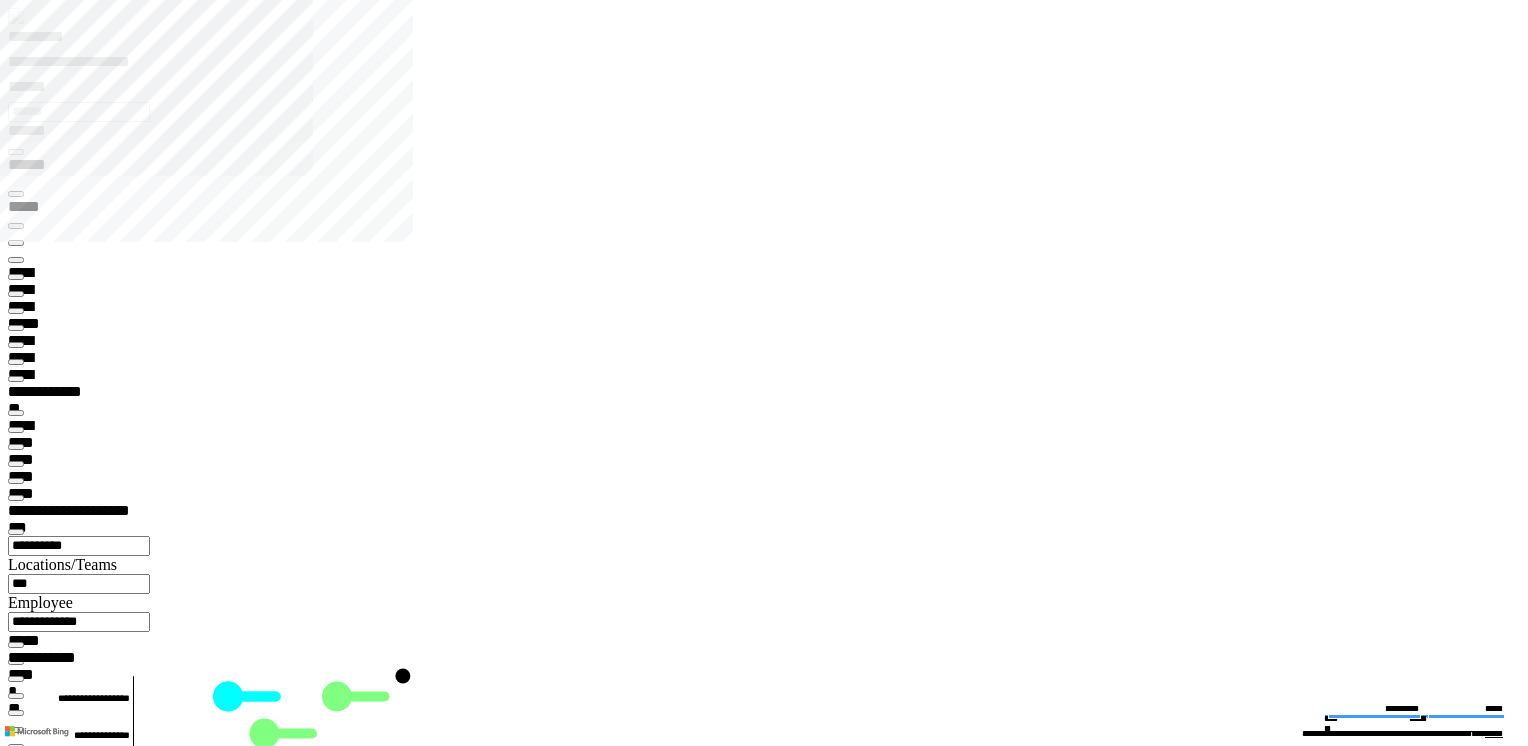 click at bounding box center [16, 7808] 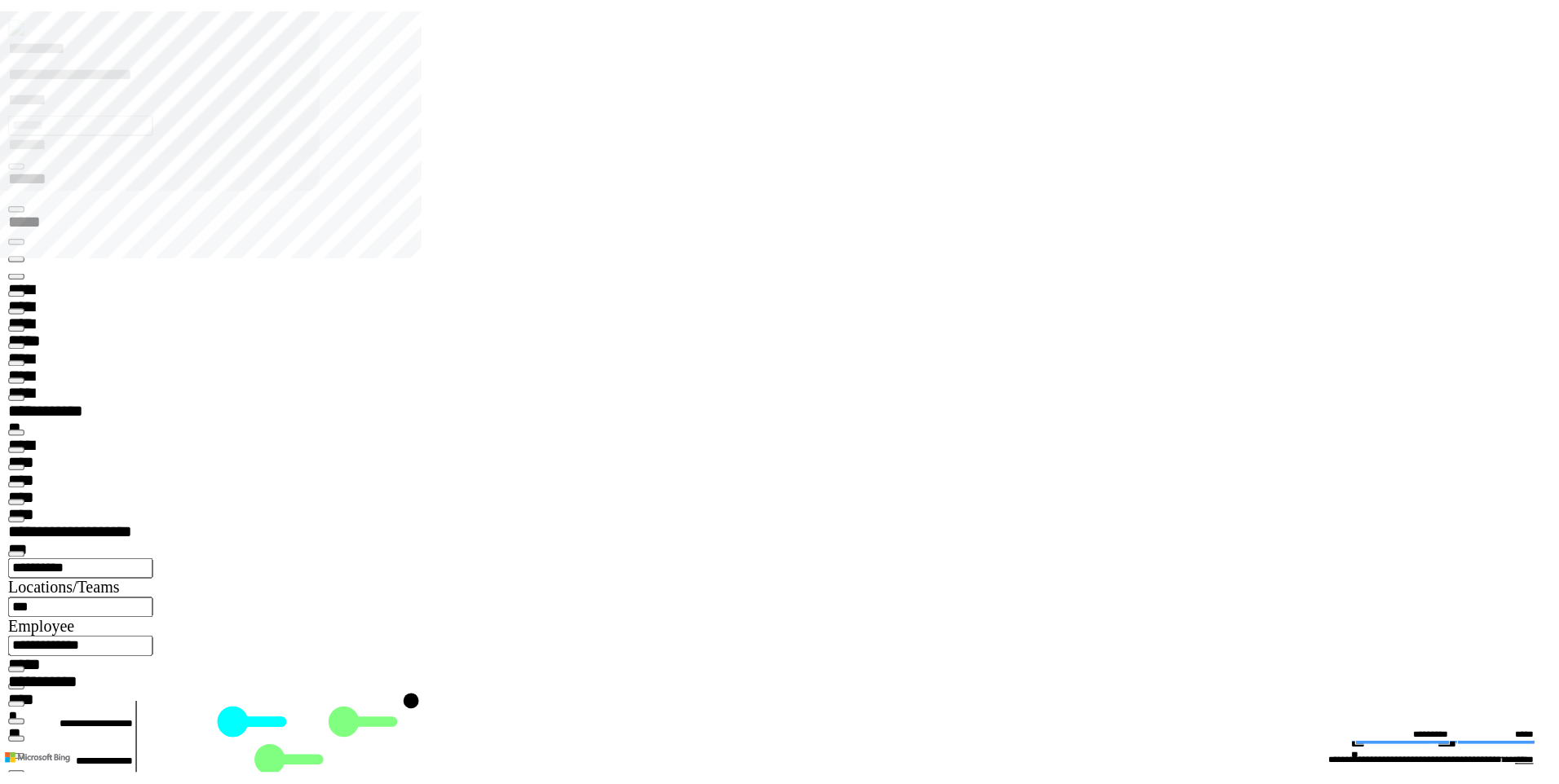 scroll, scrollTop: 24, scrollLeft: 52, axis: both 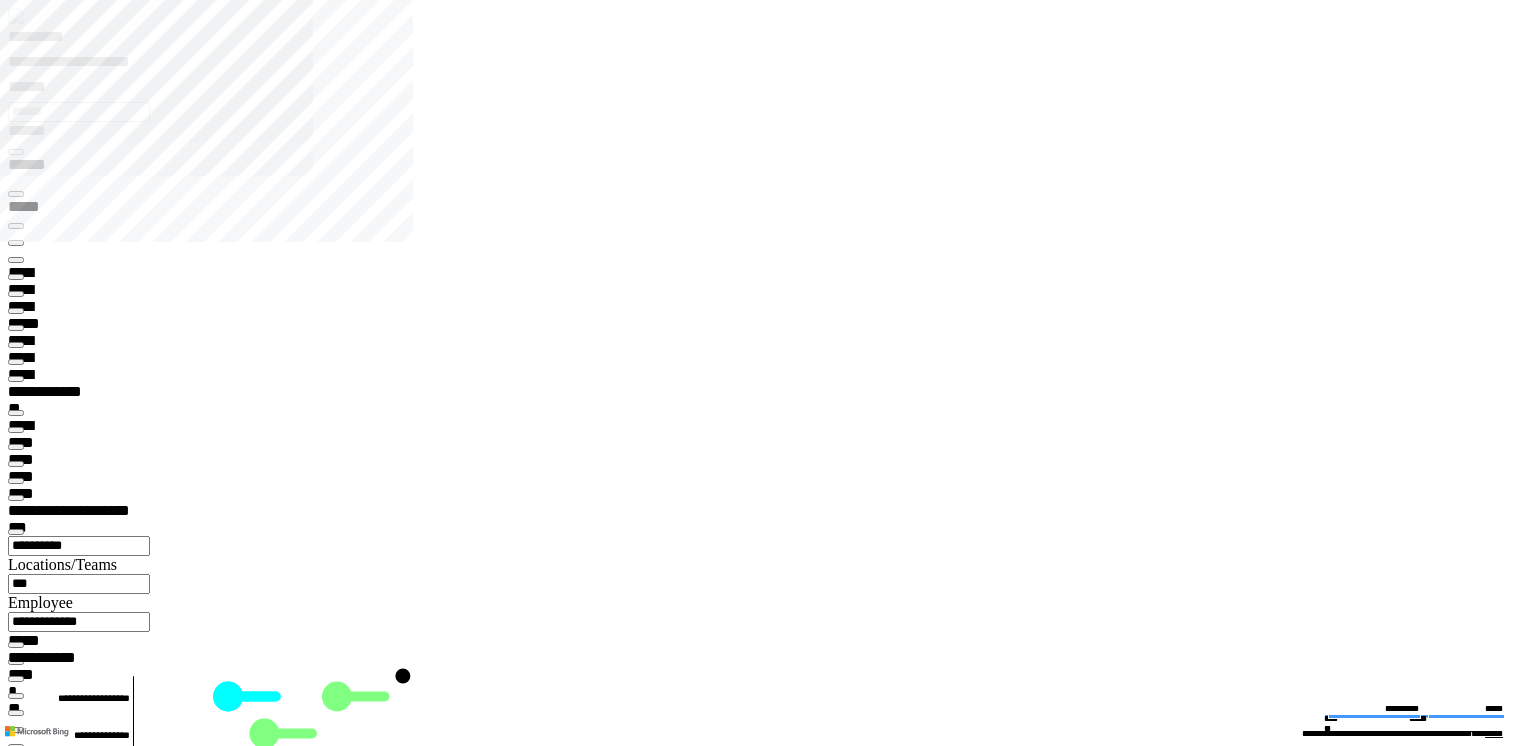 click on "**********" at bounding box center (140, 8010) 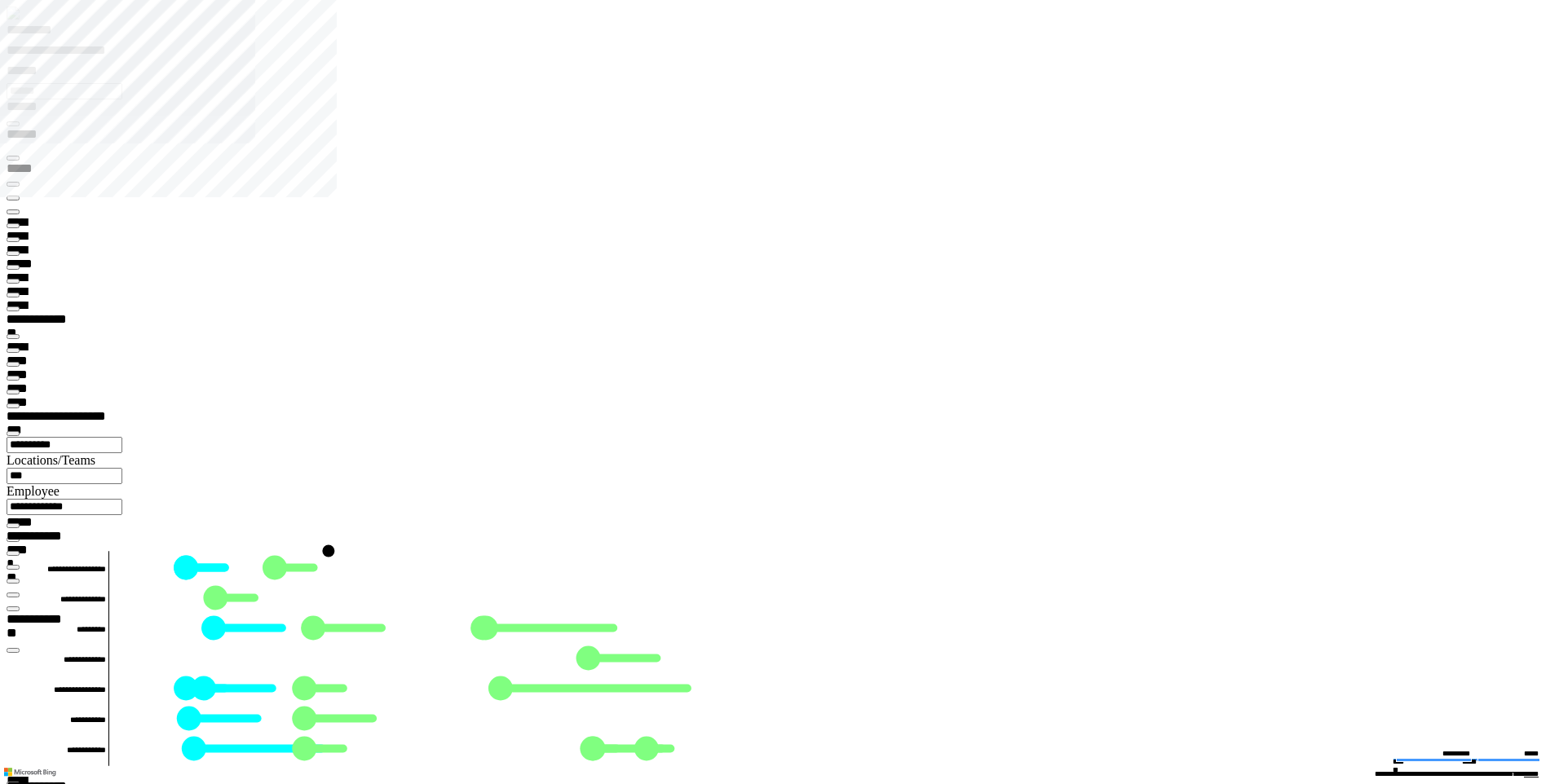 scroll, scrollTop: 80798, scrollLeft: 81375, axis: both 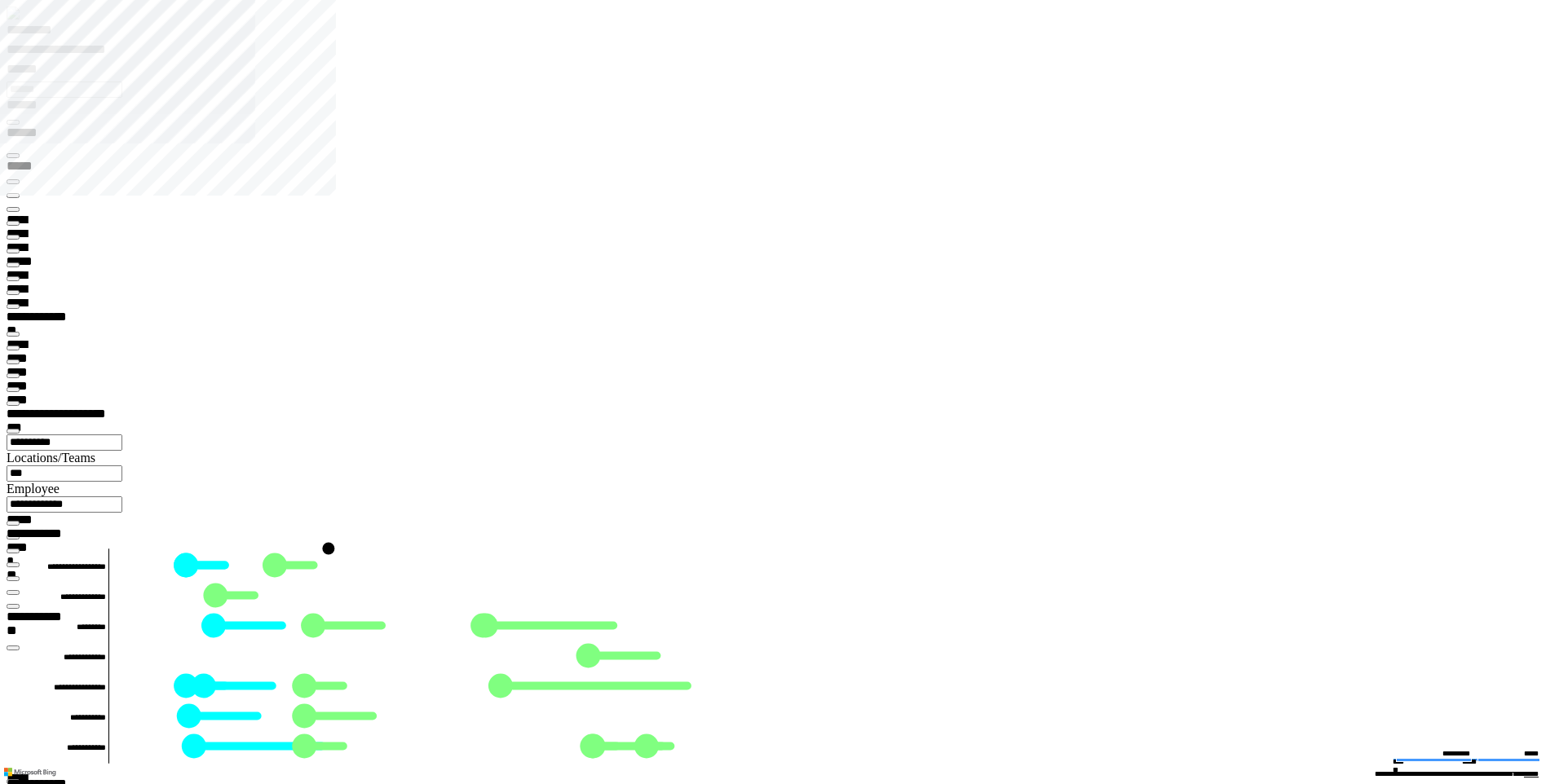click at bounding box center (13, 4429) 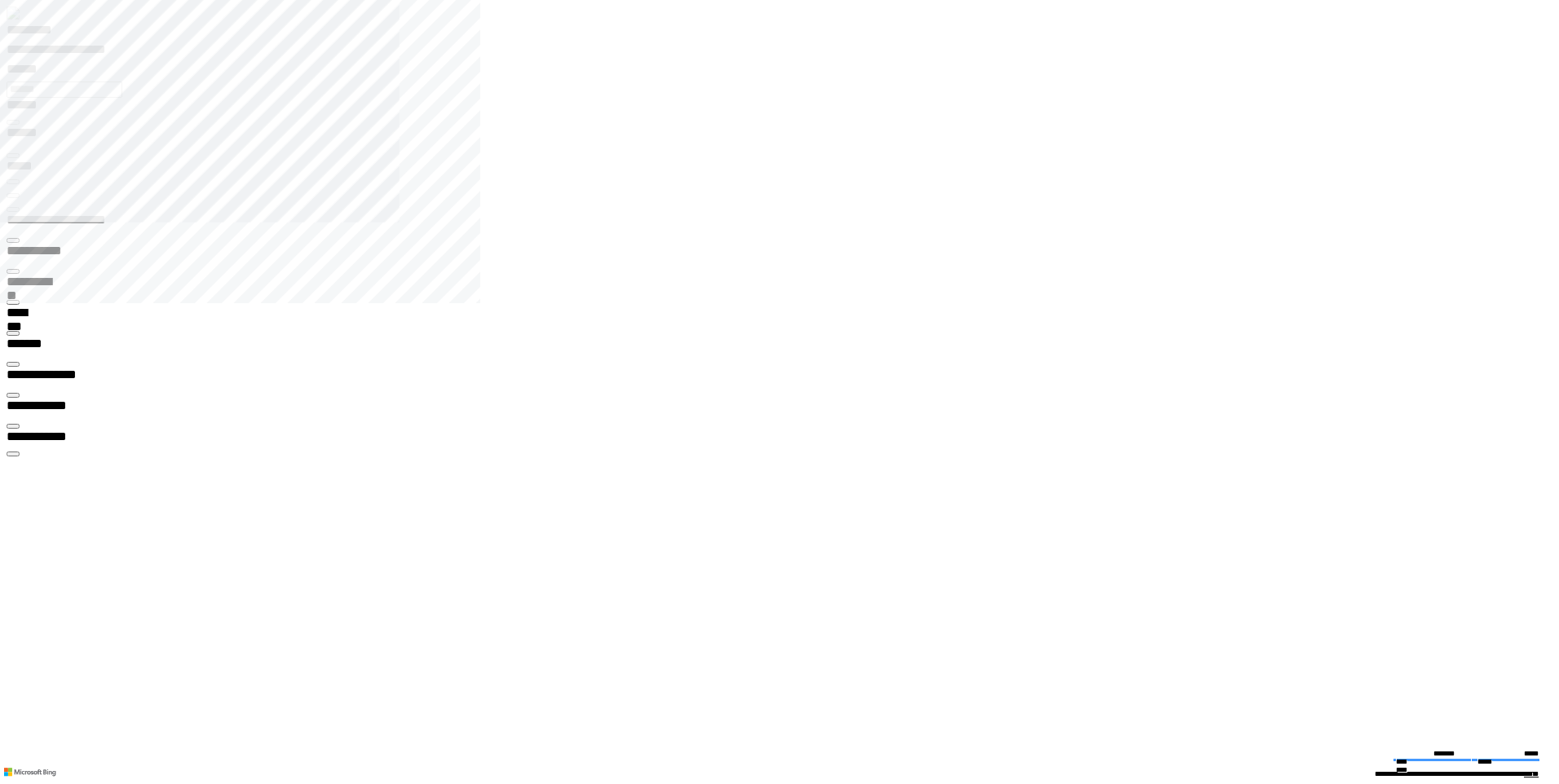 click 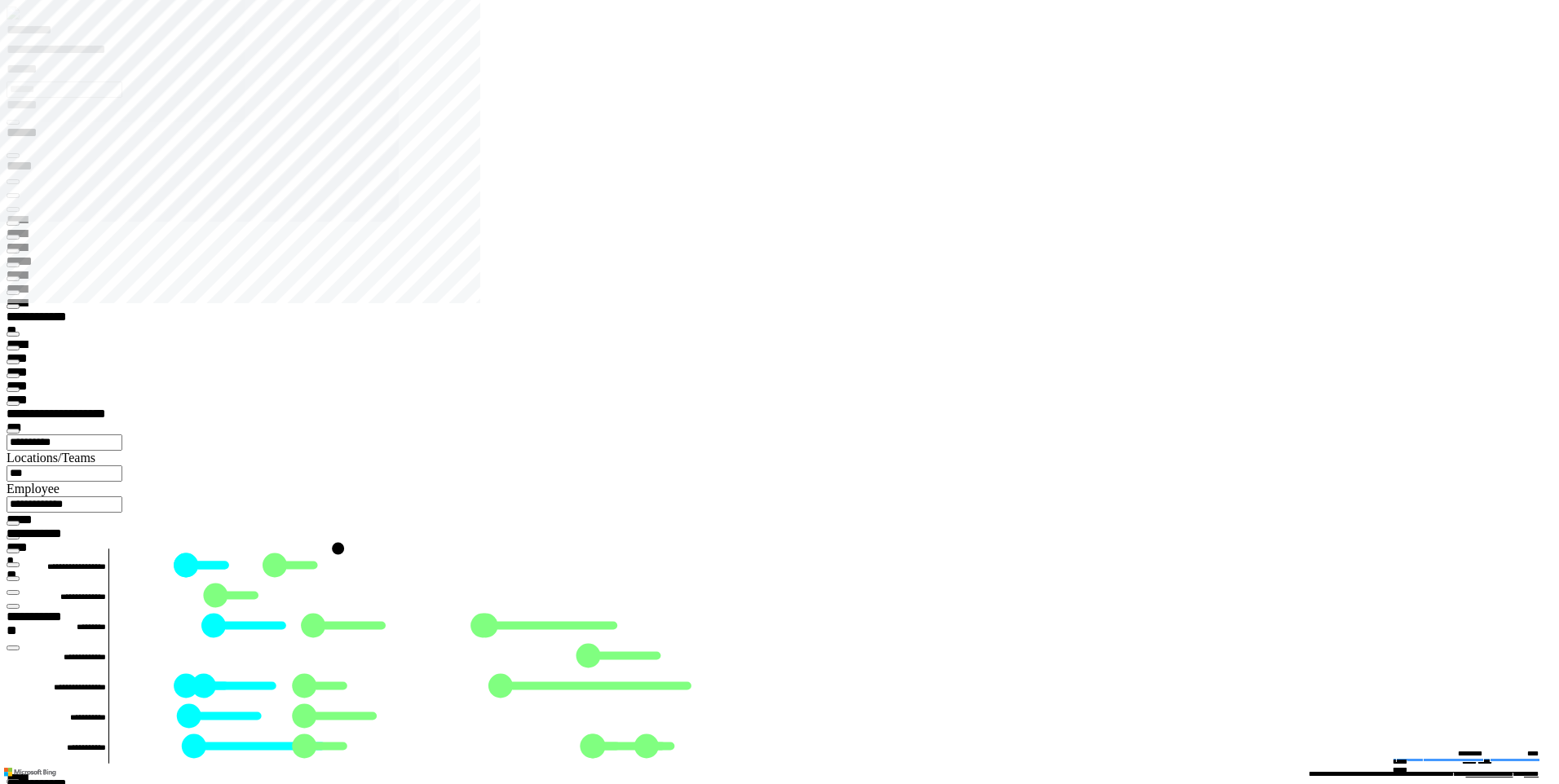 click at bounding box center [13, 14361] 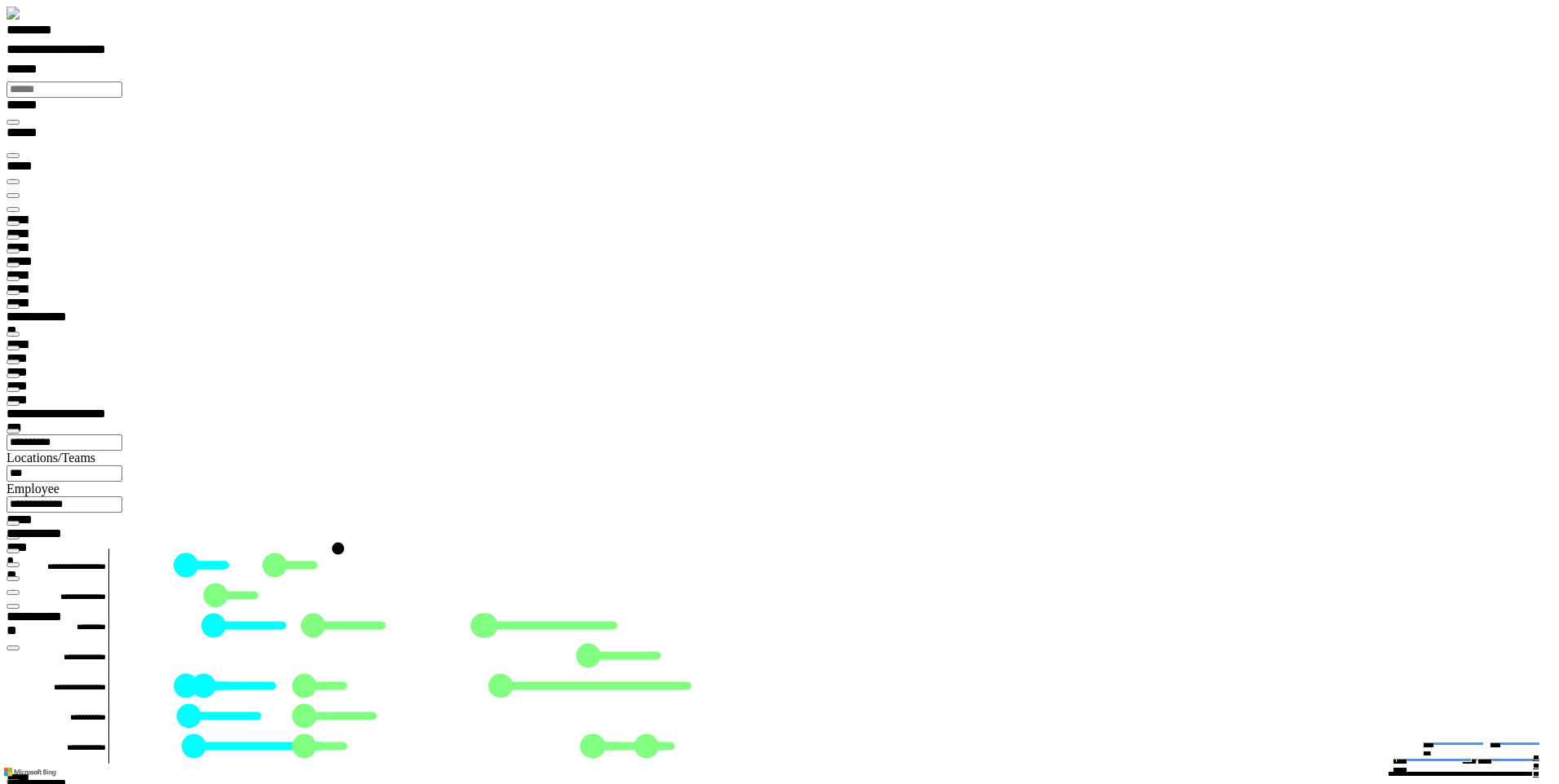 scroll, scrollTop: 81472, scrollLeft: 81406, axis: both 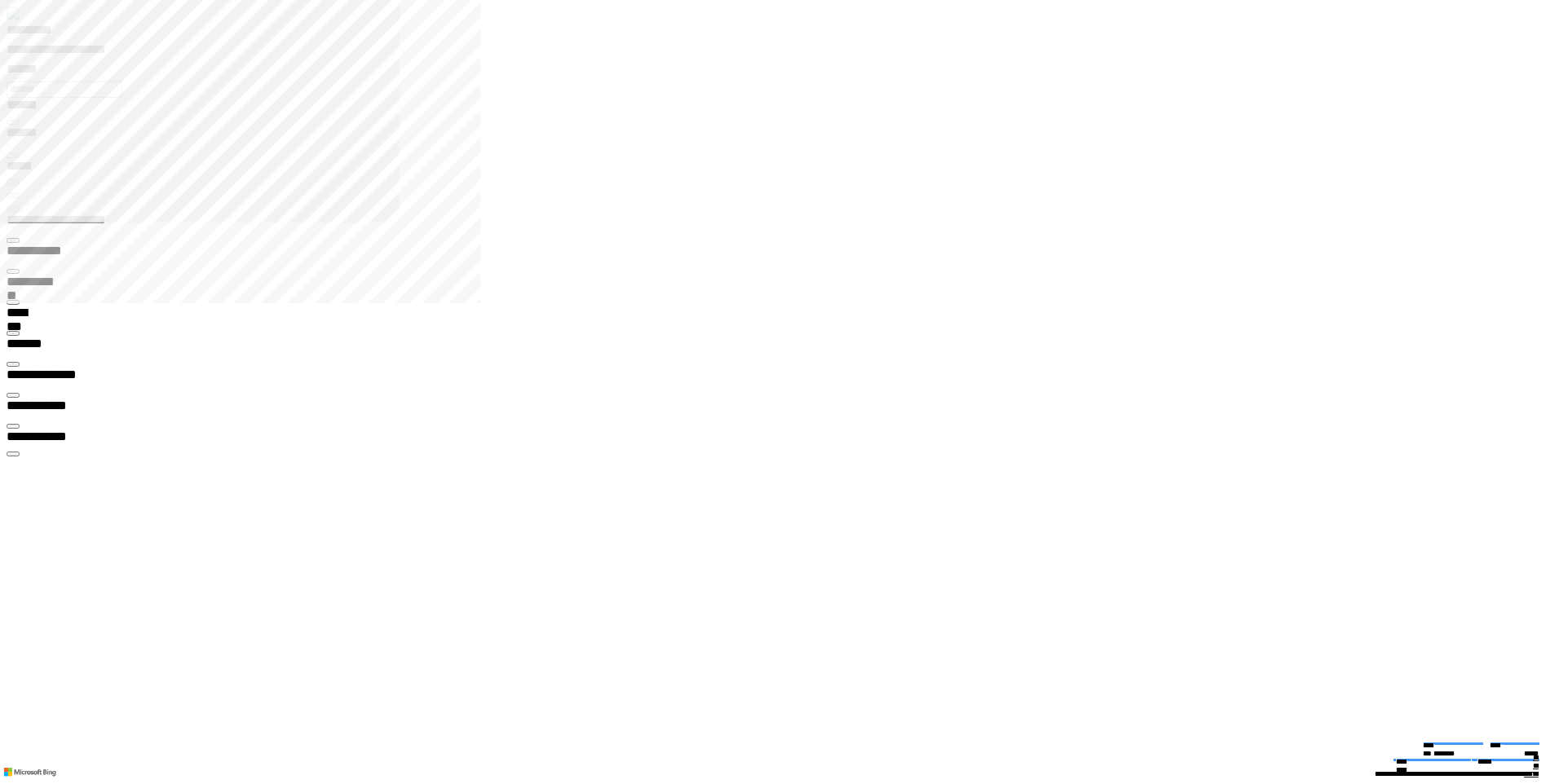 click 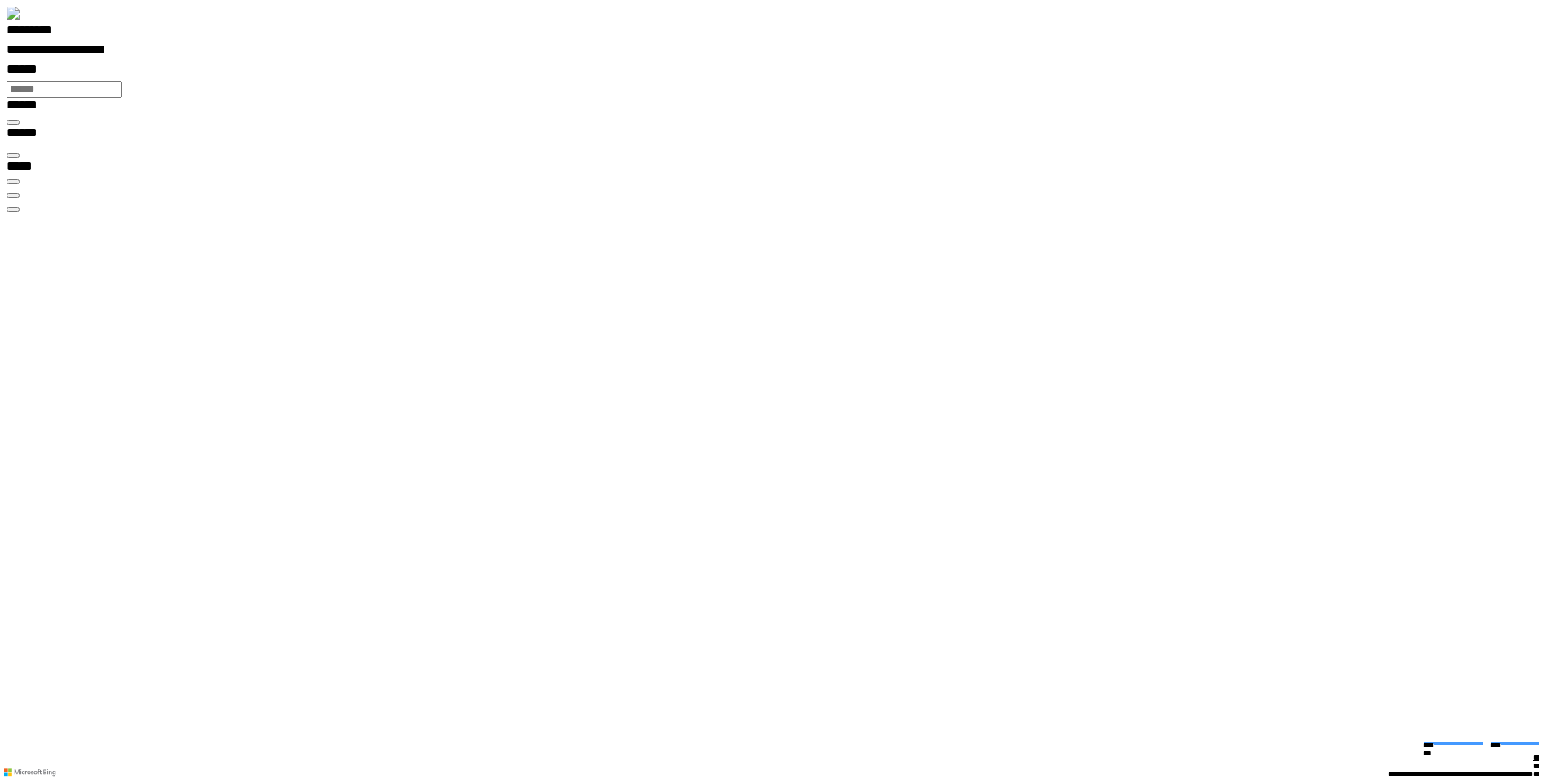 scroll, scrollTop: 81472, scrollLeft: 81437, axis: both 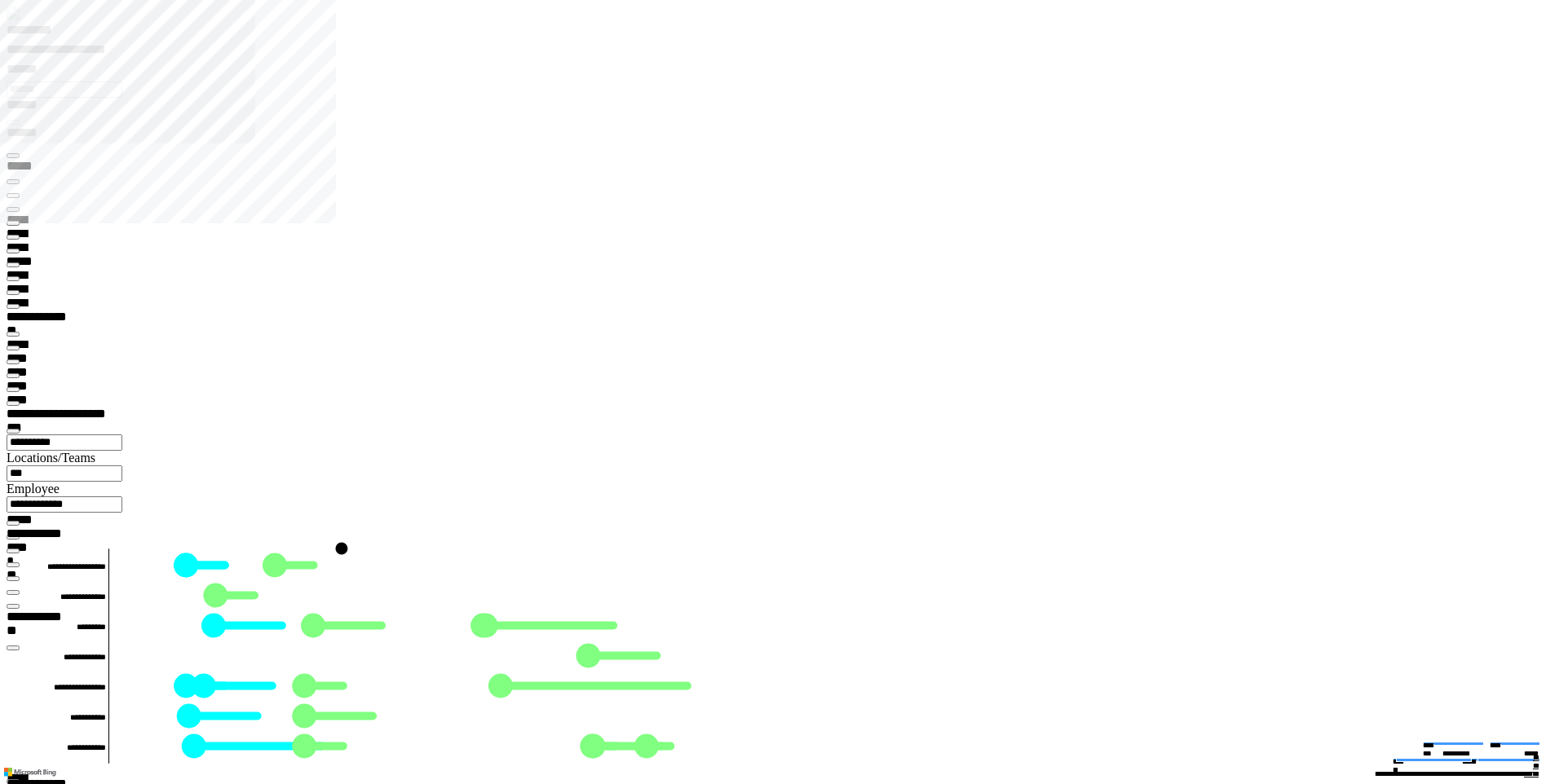 type on "*********" 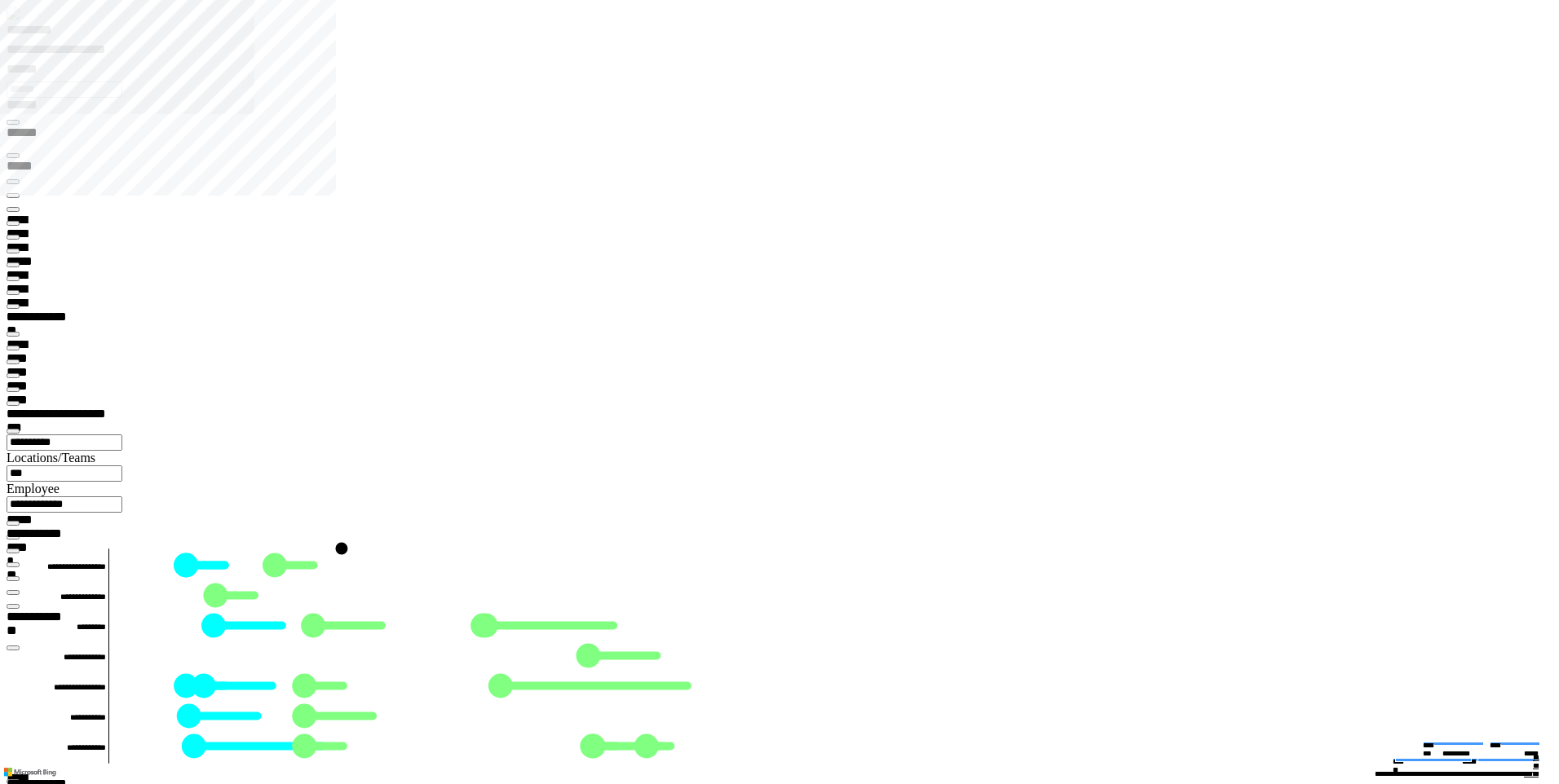 click on "******** *" at bounding box center [47, 6997] 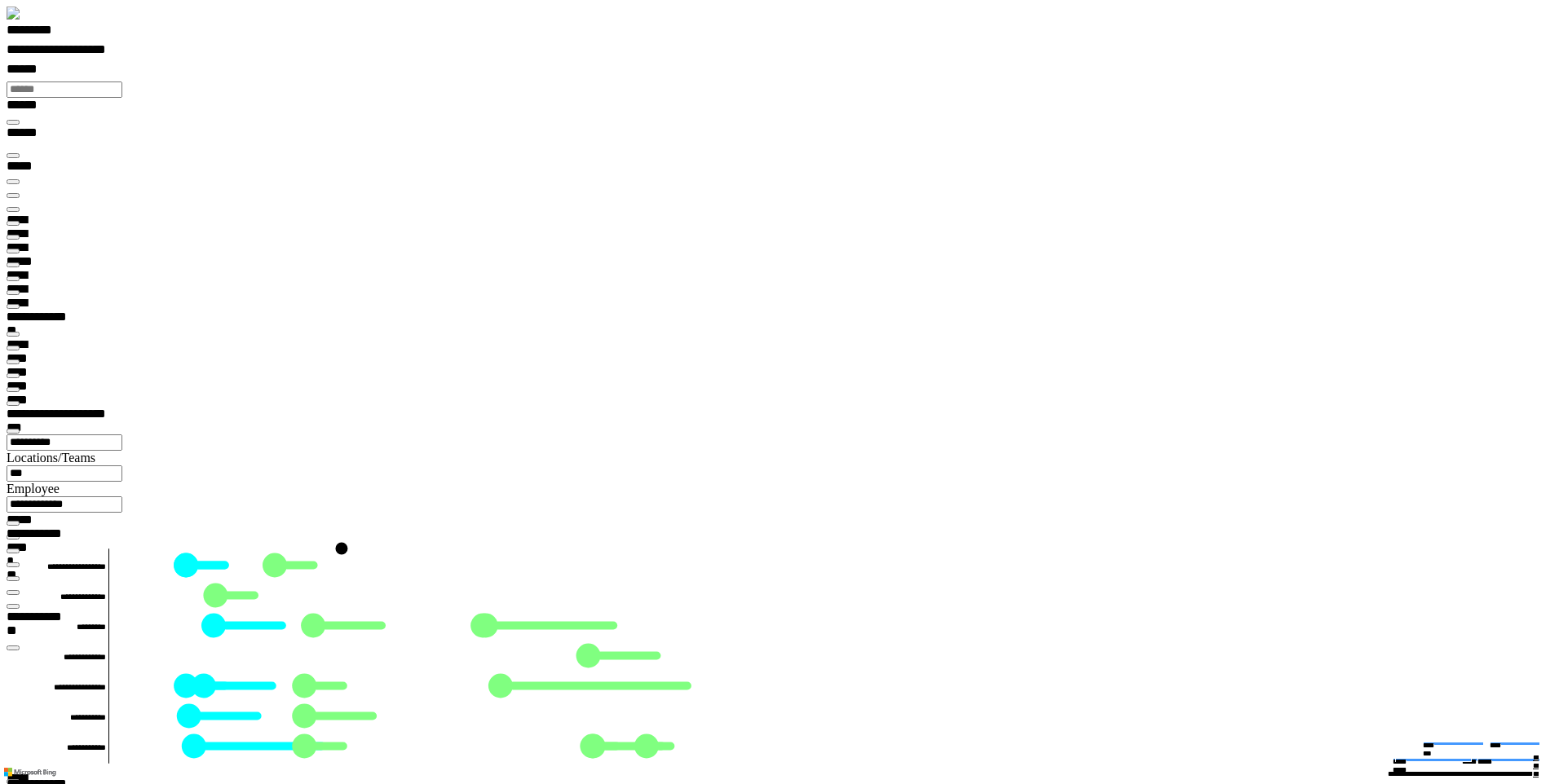 scroll, scrollTop: 0, scrollLeft: 0, axis: both 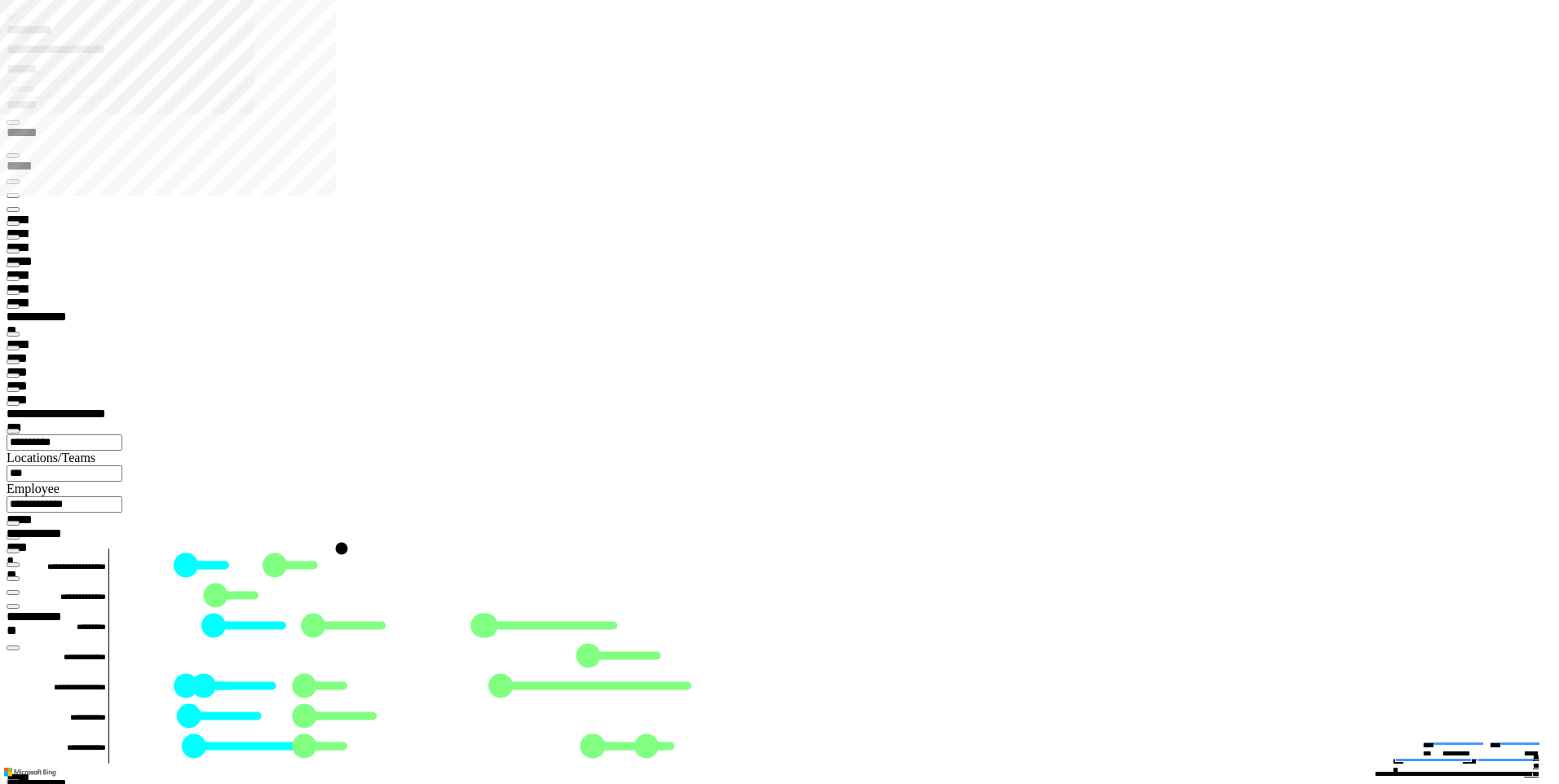 click at bounding box center (13, 4429) 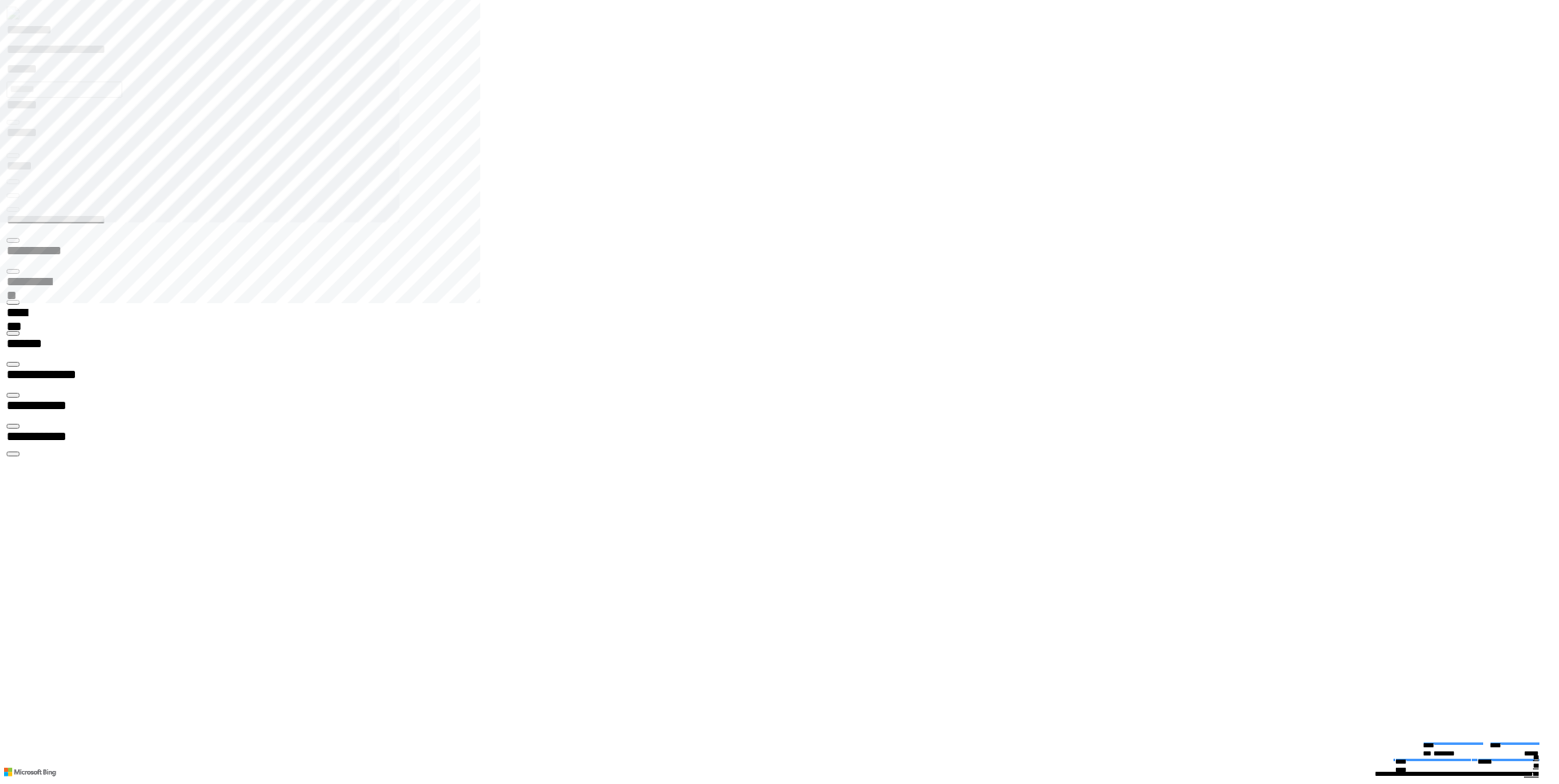 click 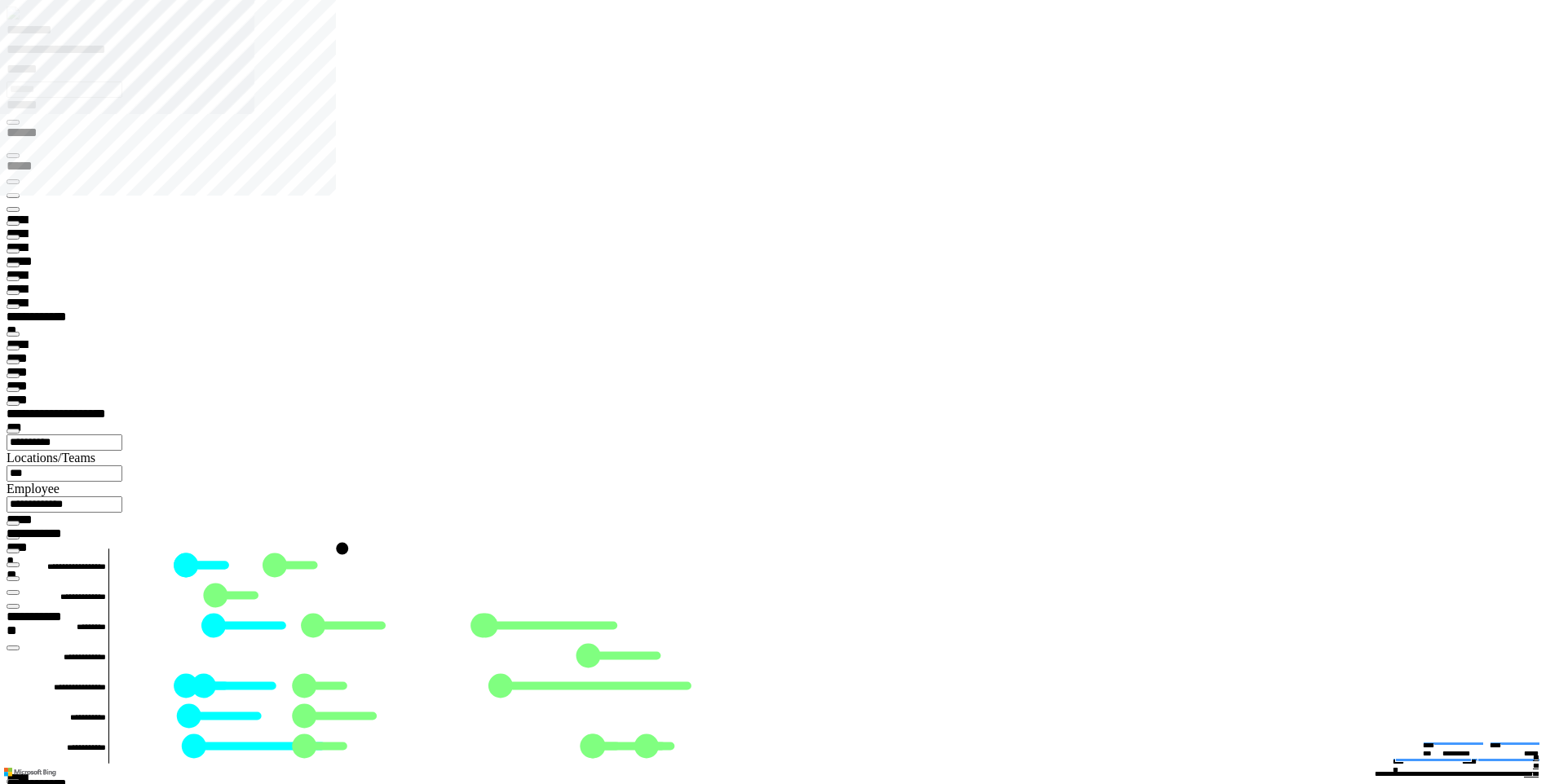 click at bounding box center (13, 4429) 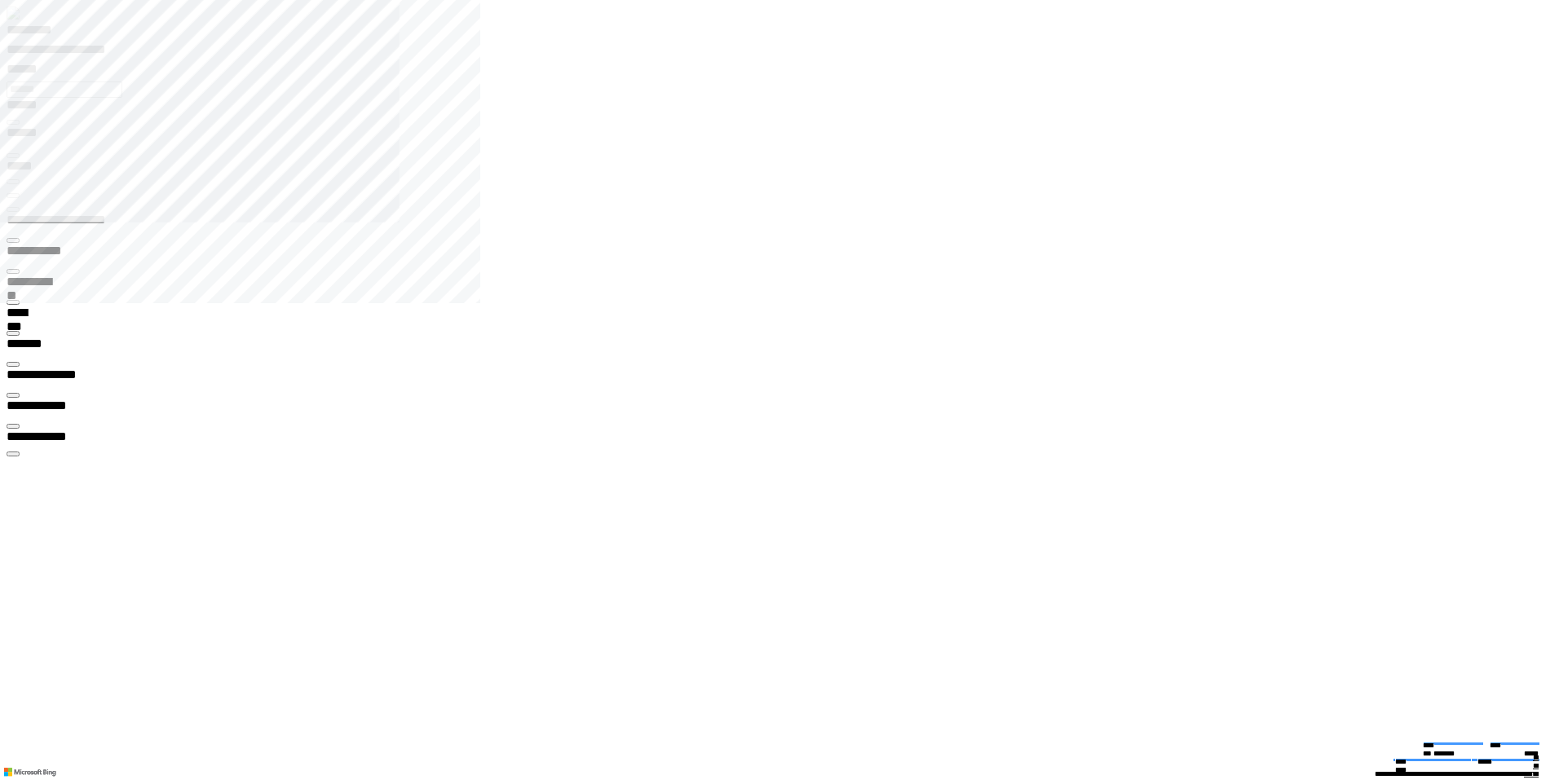 click 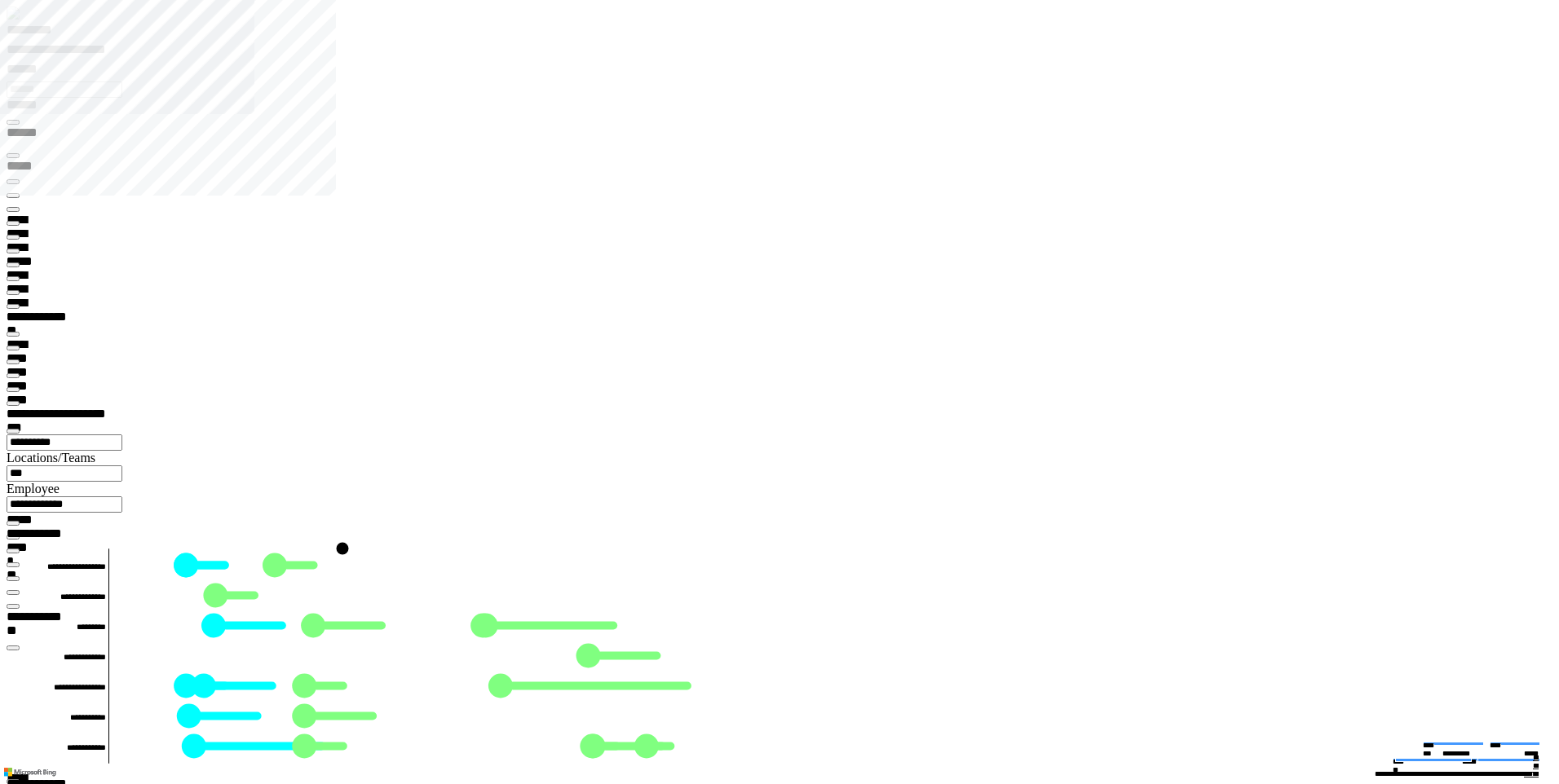 click at bounding box center [13, 4429] 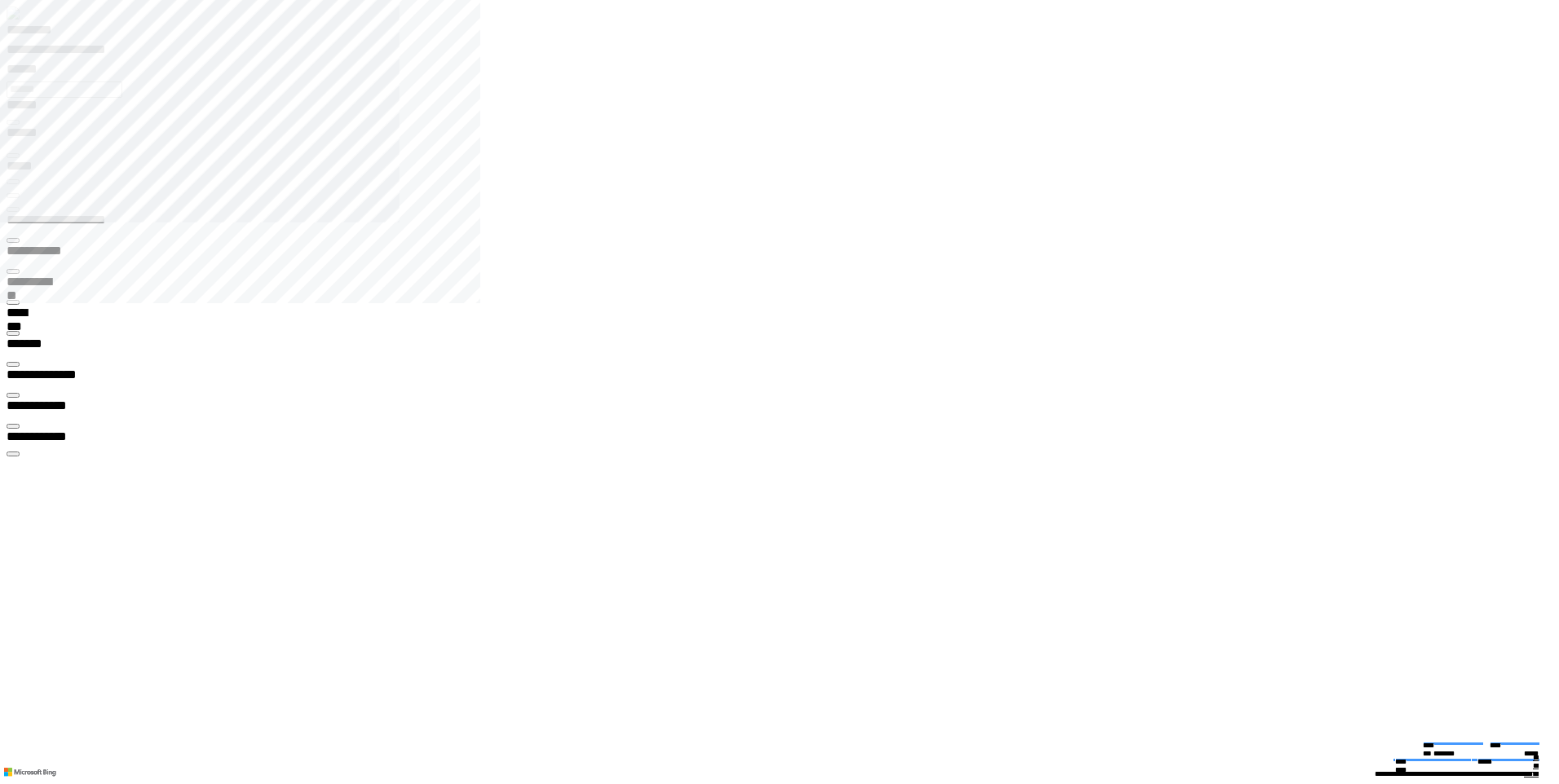 click 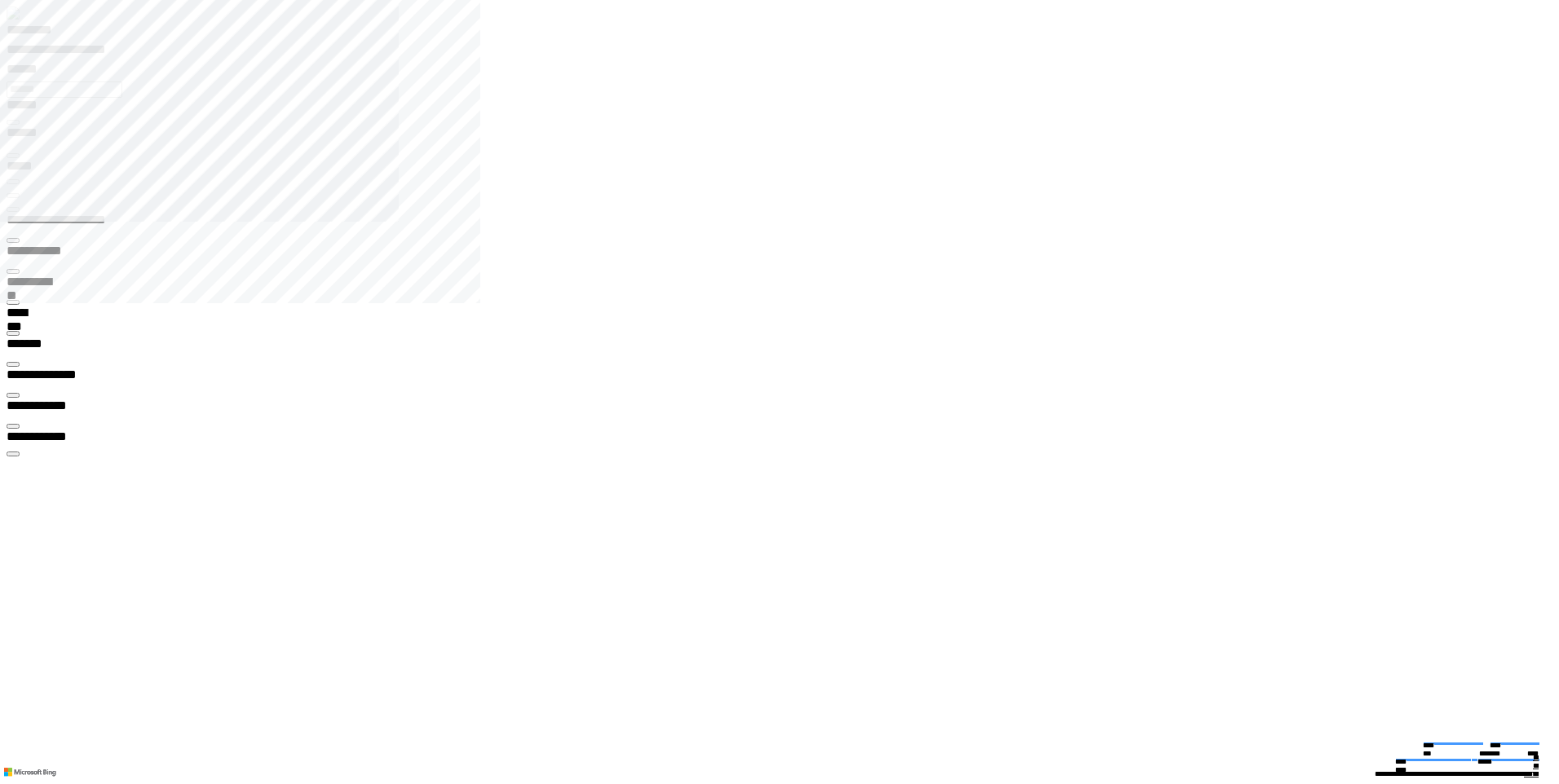 click 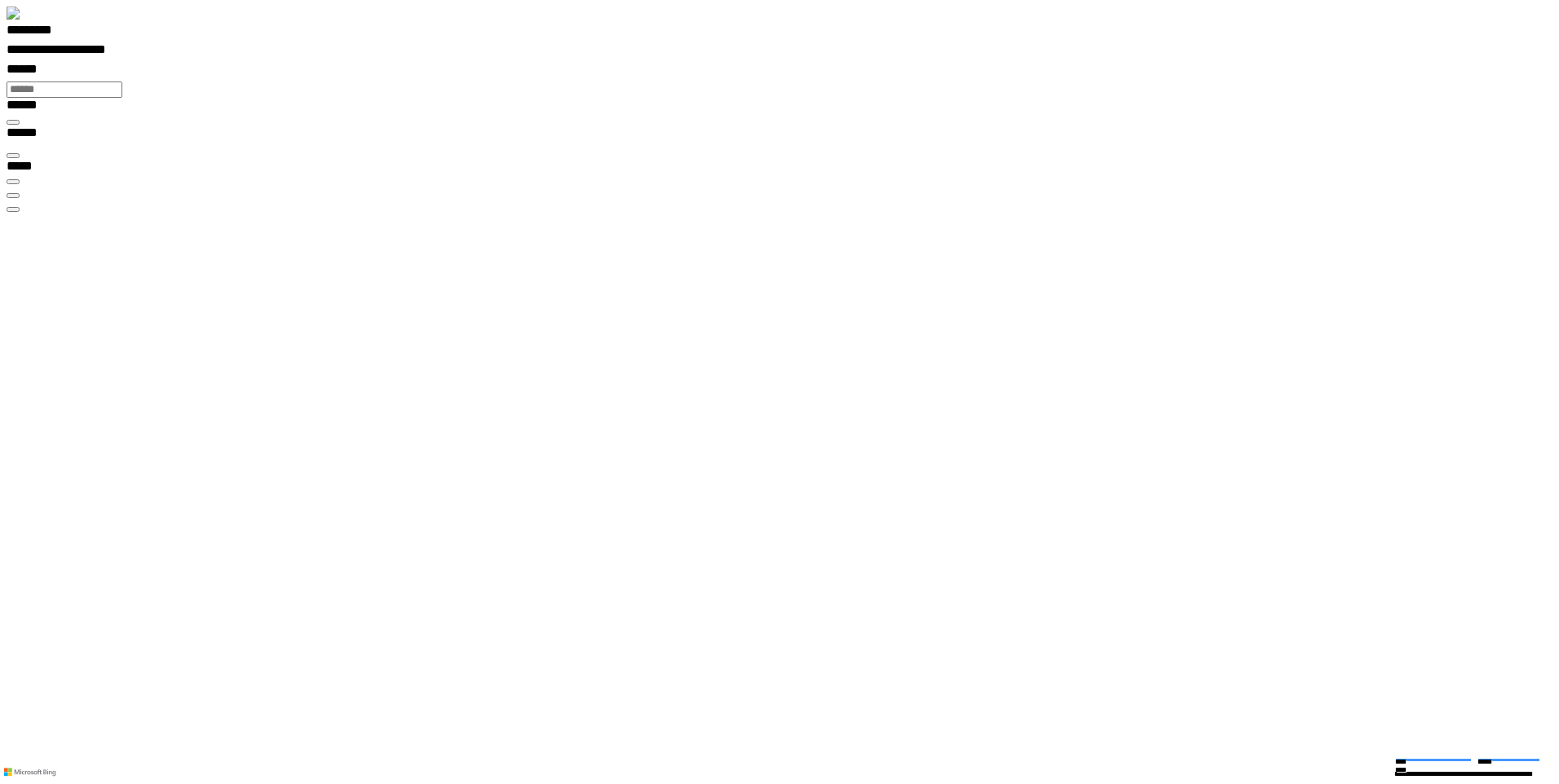 scroll, scrollTop: 81472, scrollLeft: 81432, axis: both 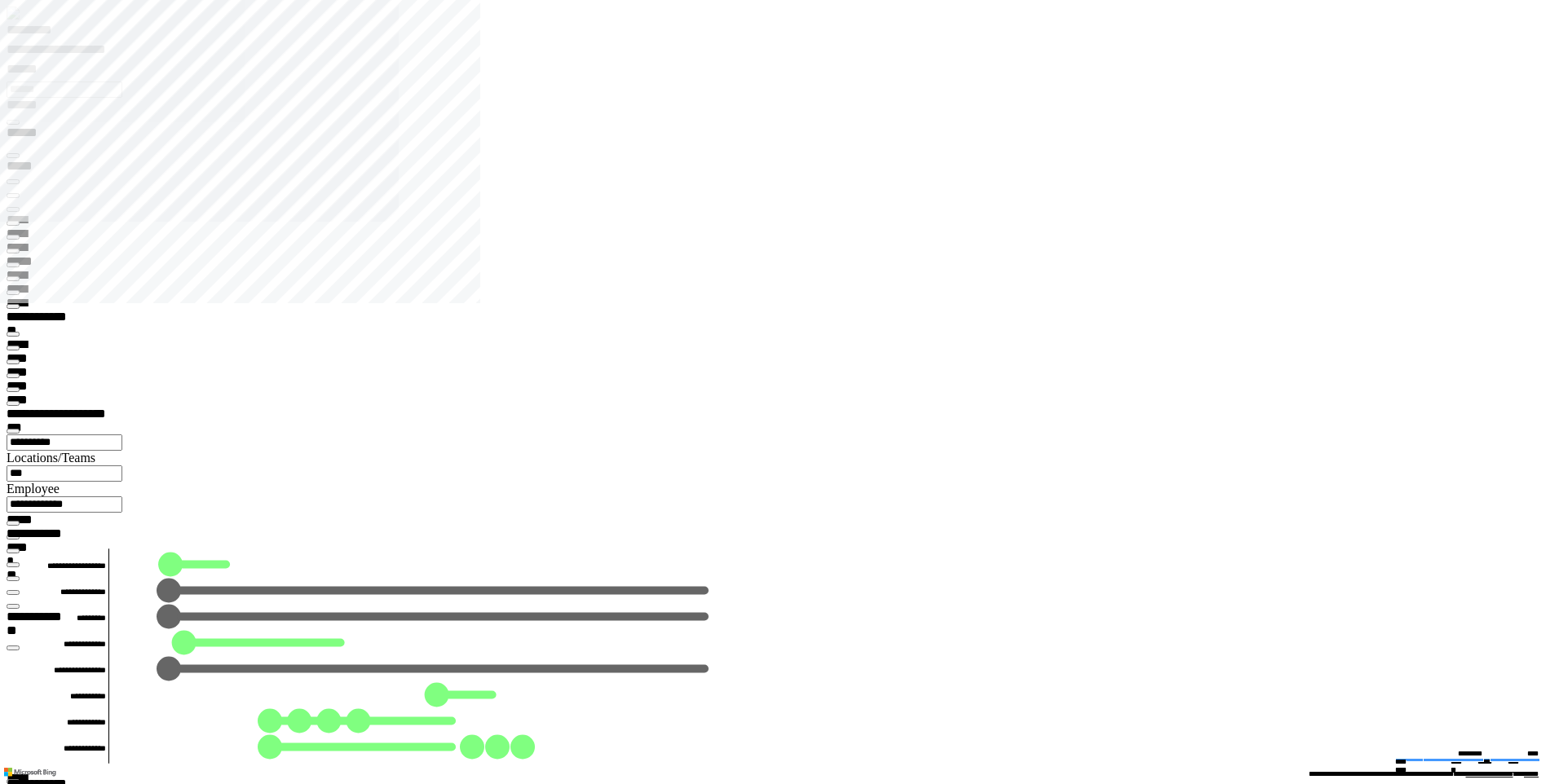 click at bounding box center [13, 14295] 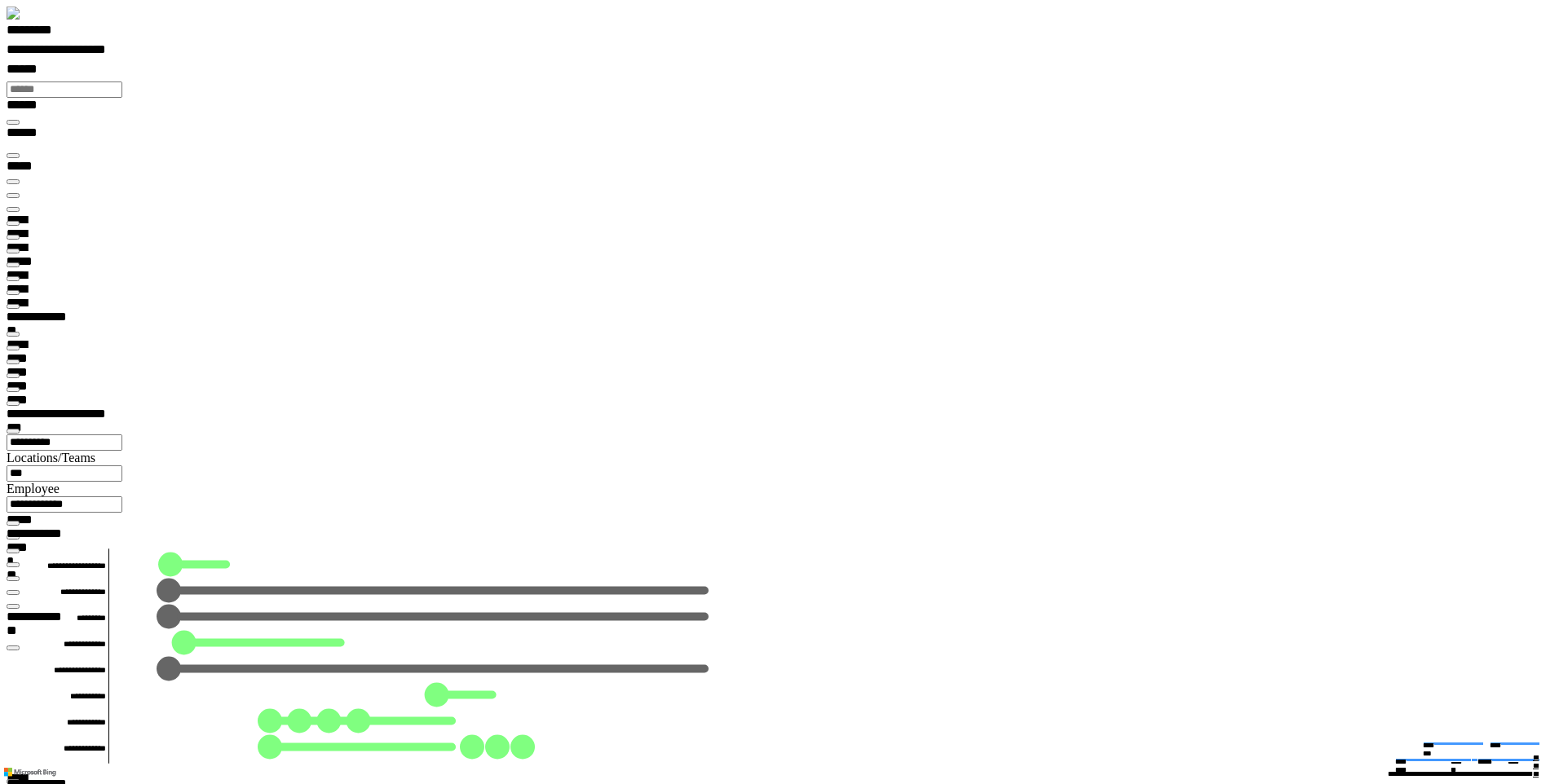 click at bounding box center [27, 18955] 